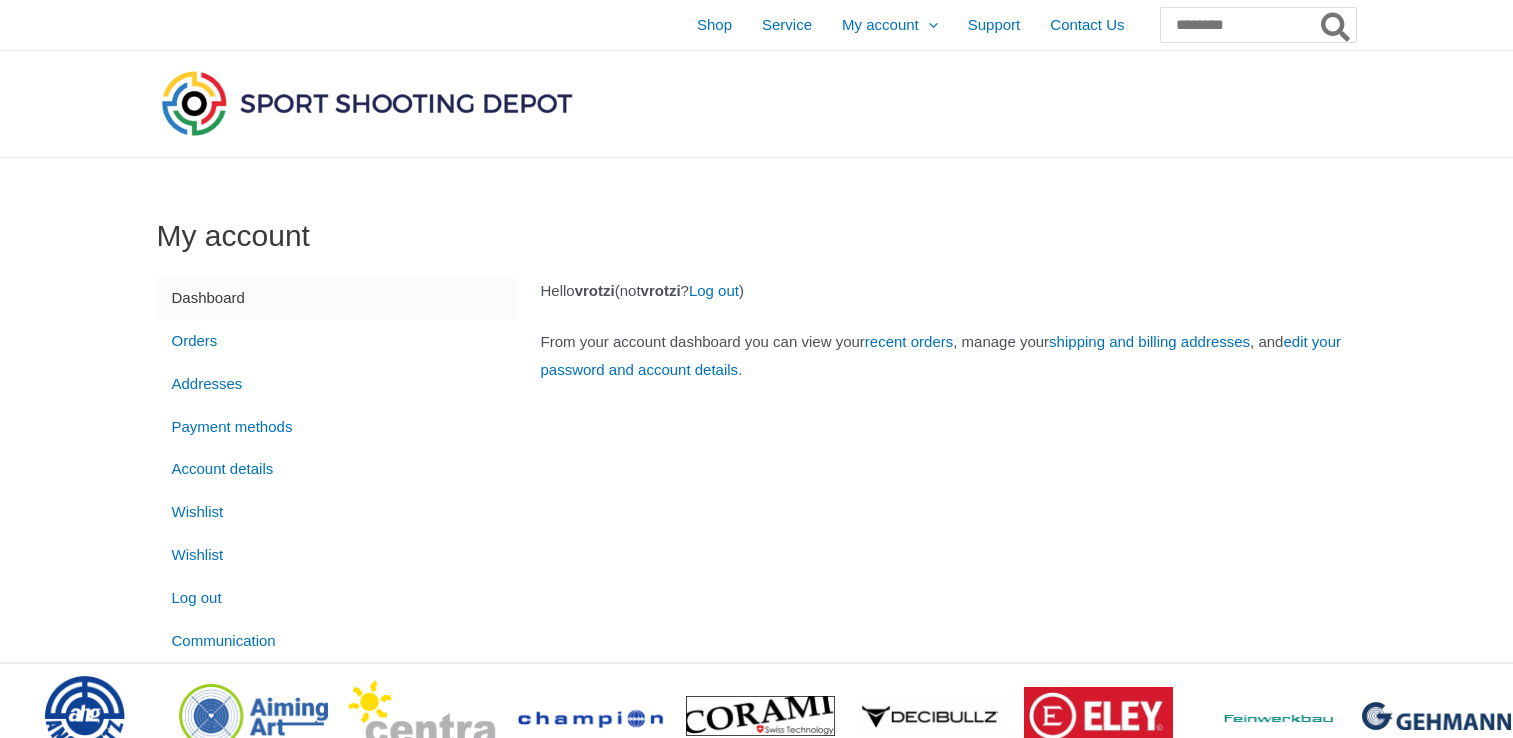 scroll, scrollTop: 0, scrollLeft: 0, axis: both 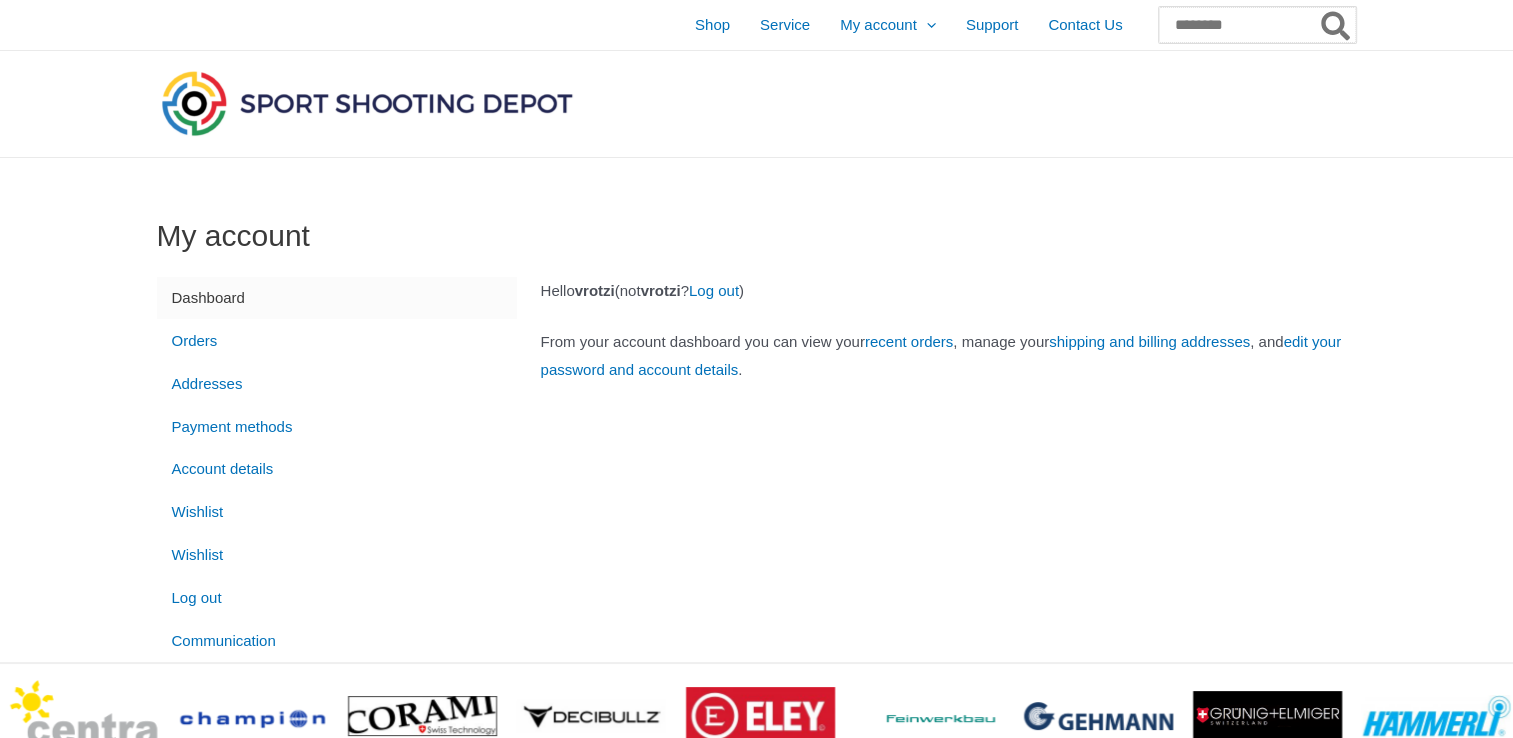 click on "Search for:" at bounding box center [1257, 25] 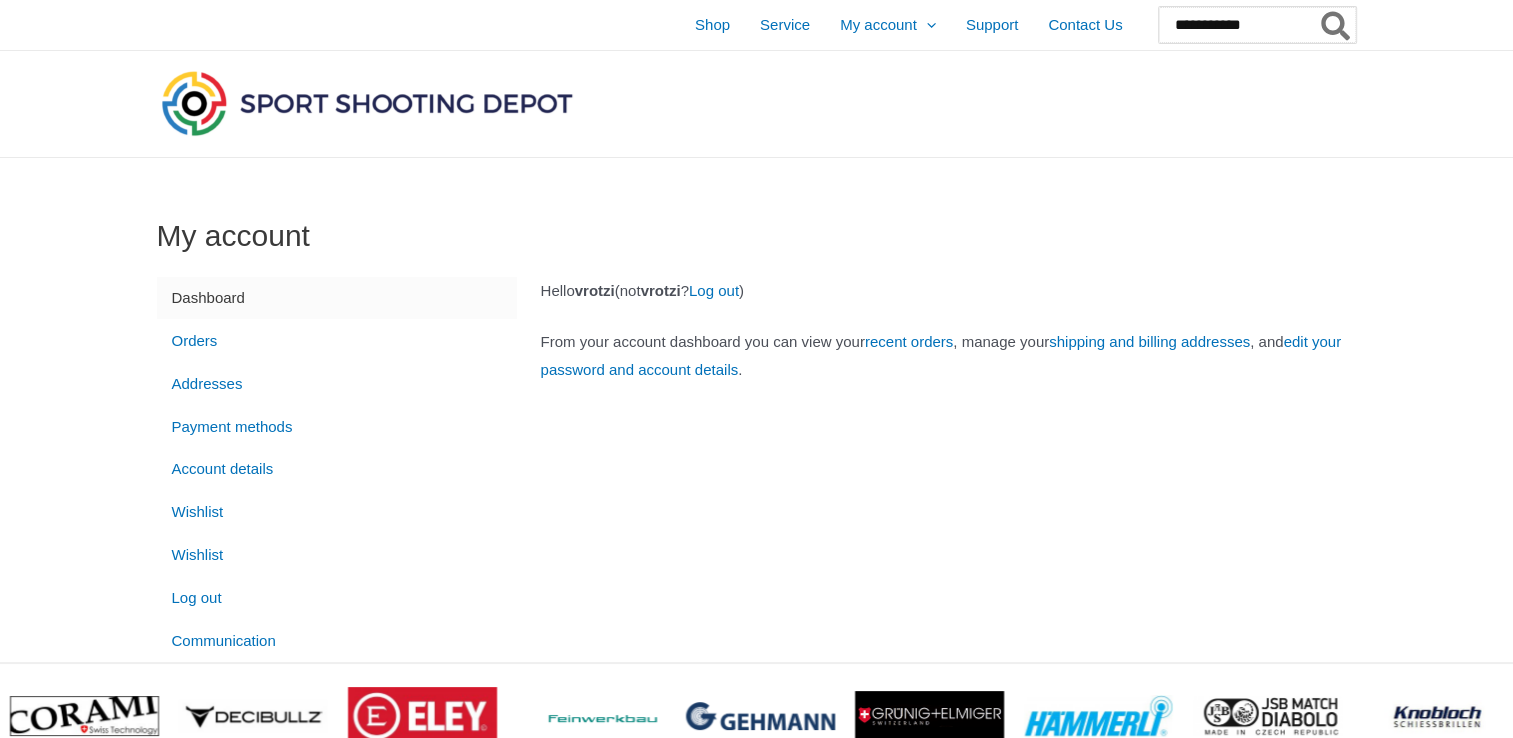type on "**********" 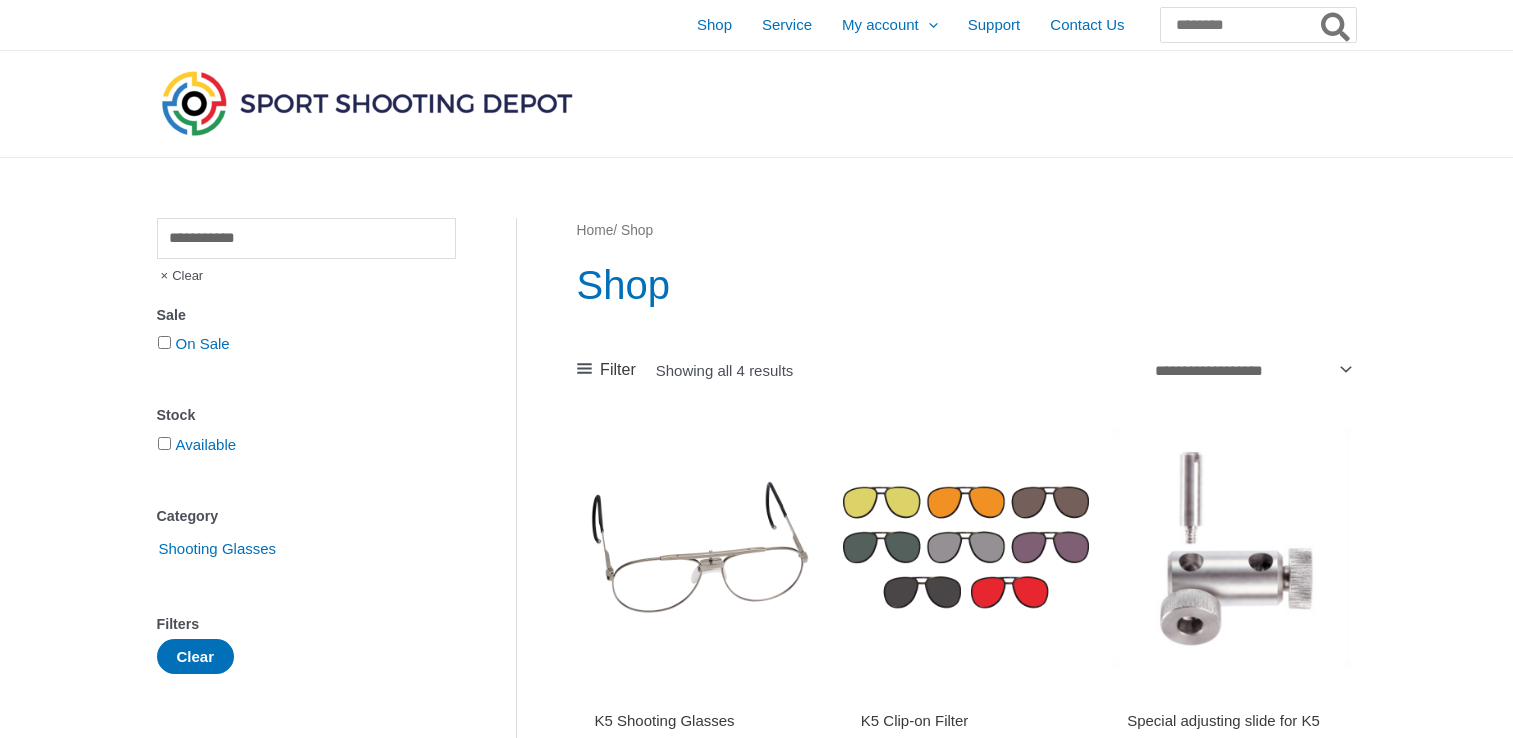 scroll, scrollTop: 0, scrollLeft: 0, axis: both 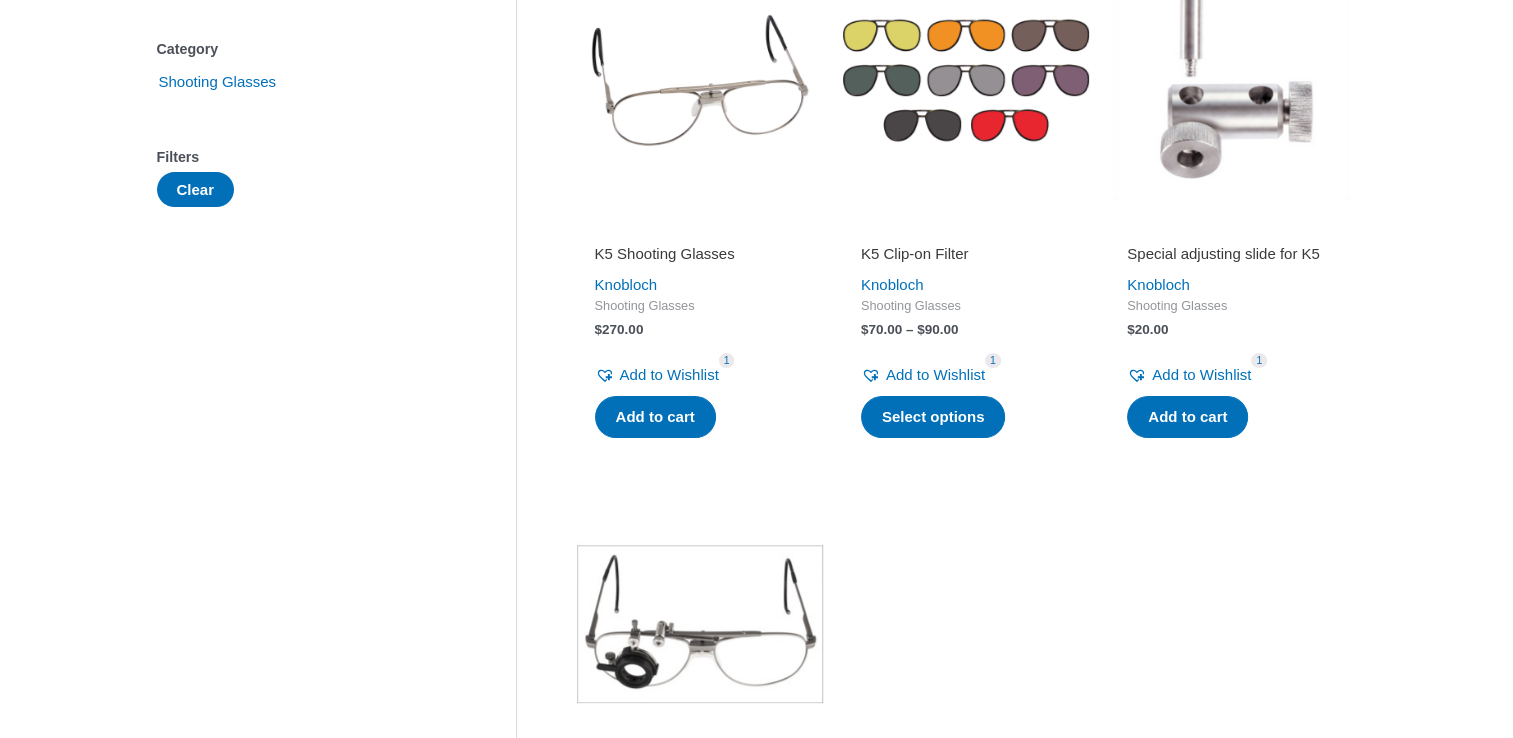 click on "Special adjusting slide for K5" at bounding box center [1232, 254] 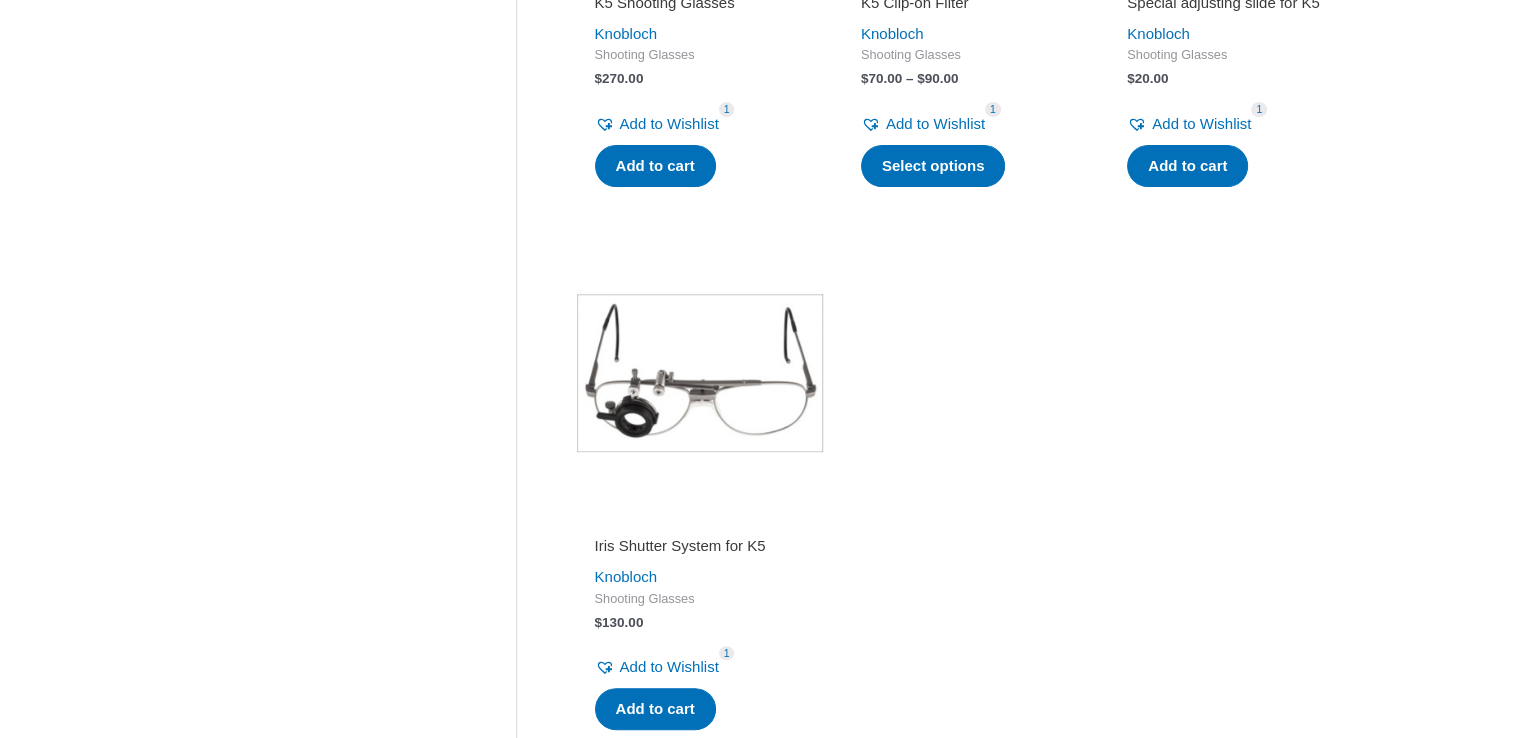 scroll, scrollTop: 725, scrollLeft: 0, axis: vertical 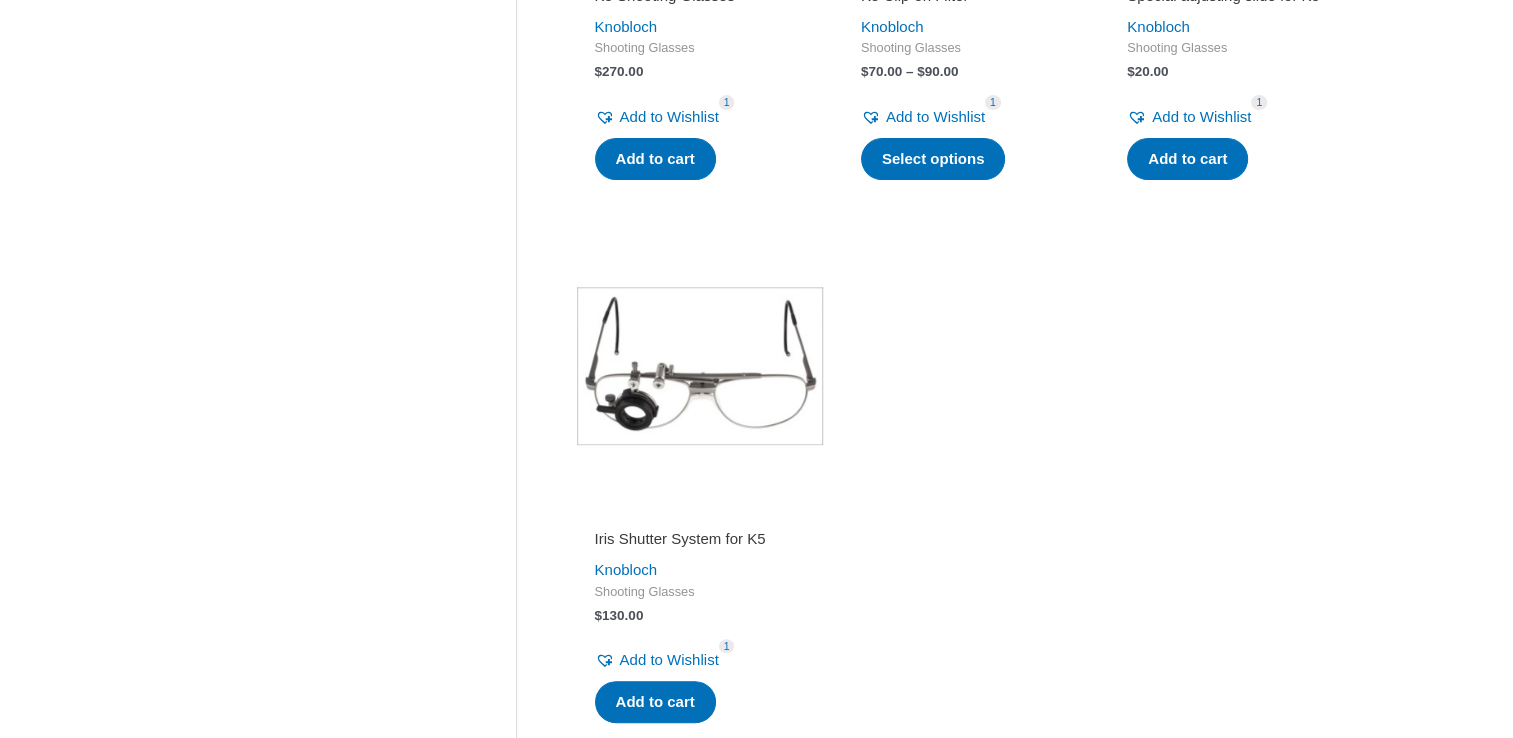 click on "Iris Shutter System for K5" at bounding box center (700, 539) 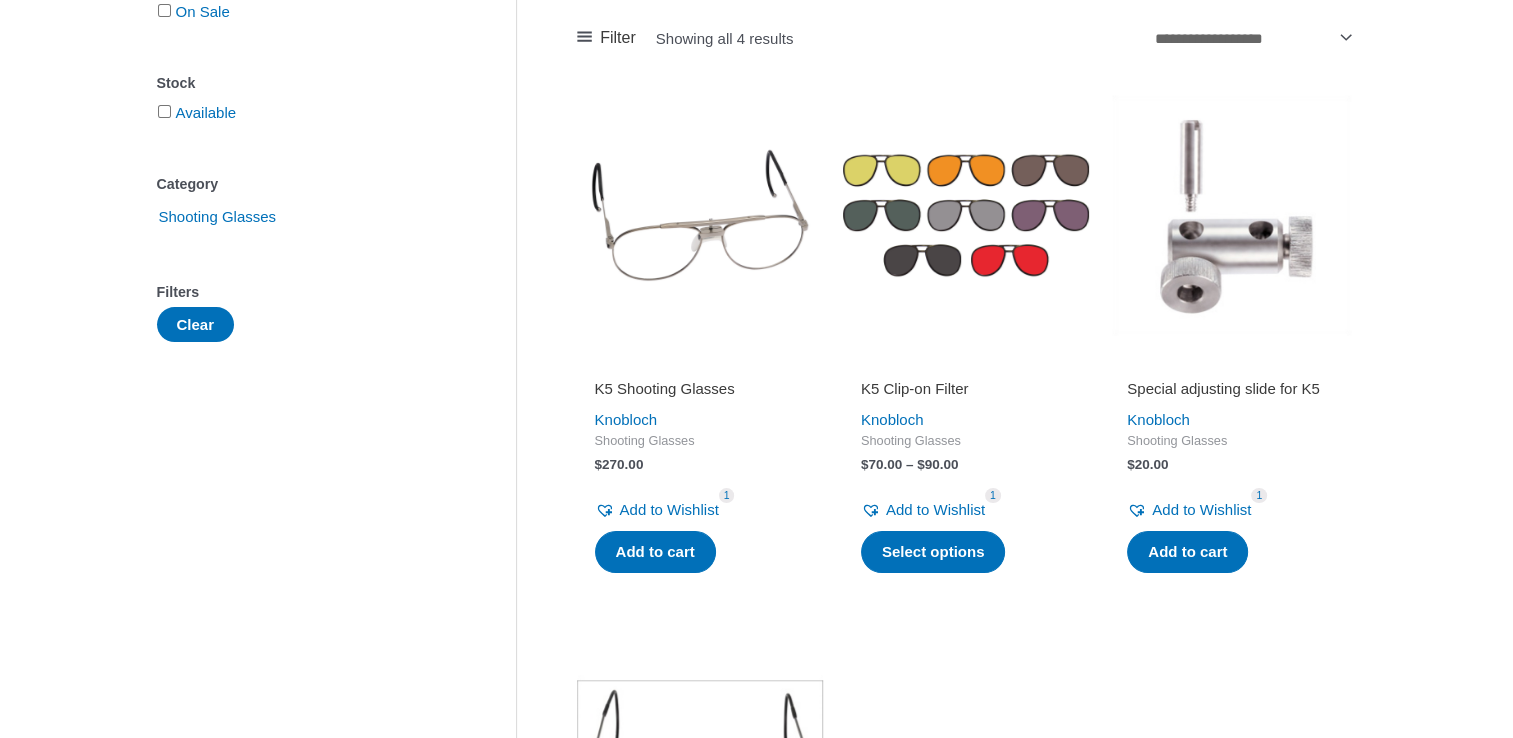 scroll, scrollTop: 323, scrollLeft: 0, axis: vertical 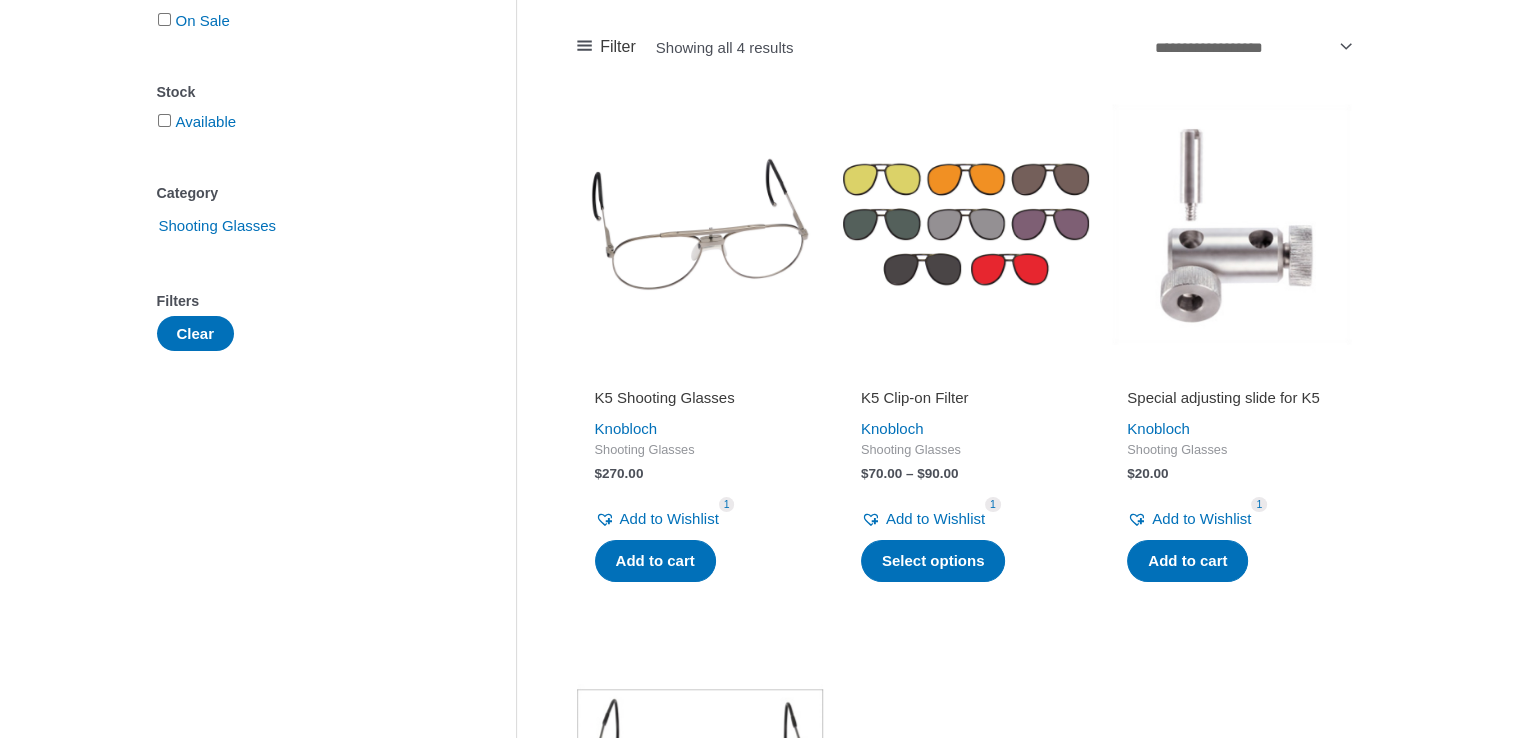 click on "K5 Shooting Glasses" at bounding box center (700, 398) 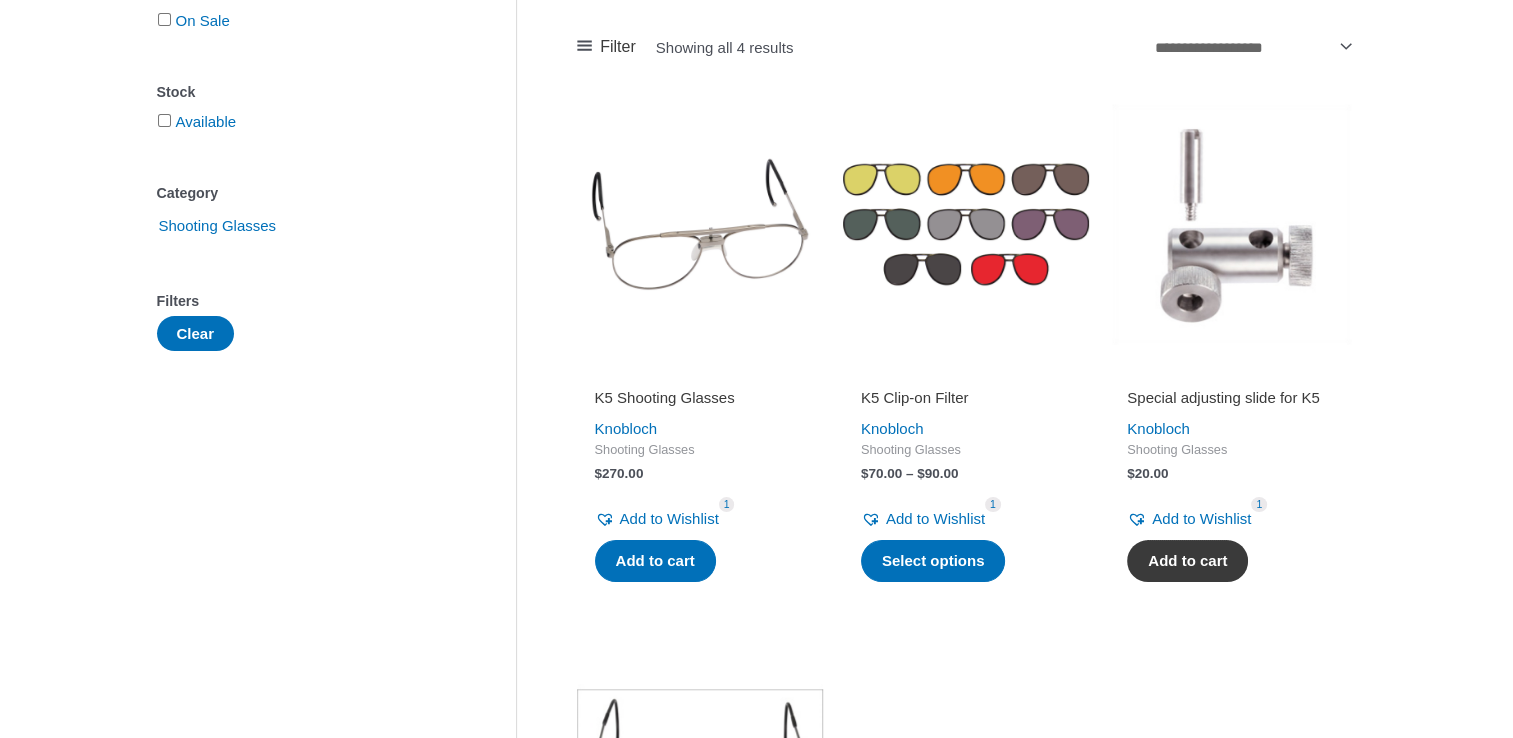 click on "Add to cart" at bounding box center (1187, 561) 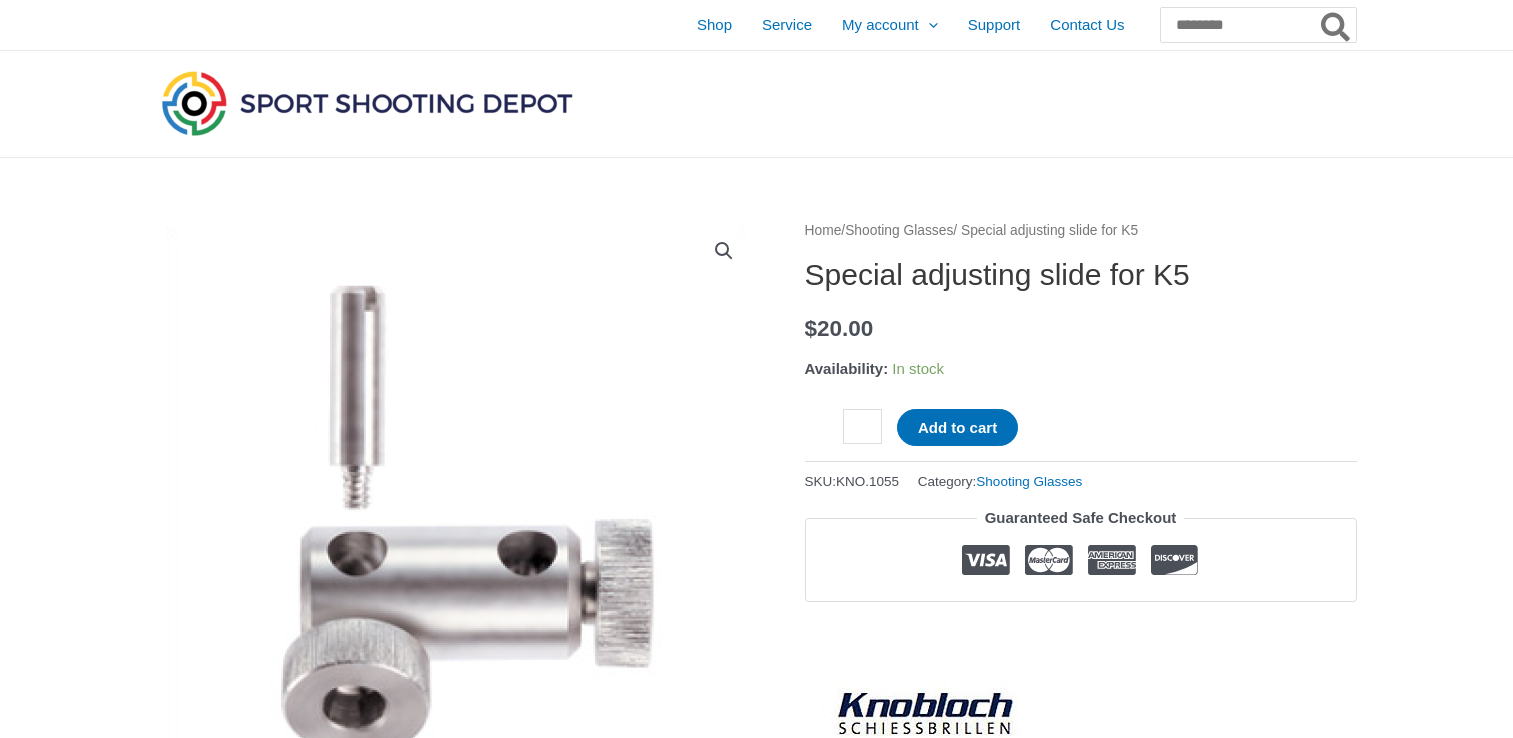 scroll, scrollTop: 0, scrollLeft: 0, axis: both 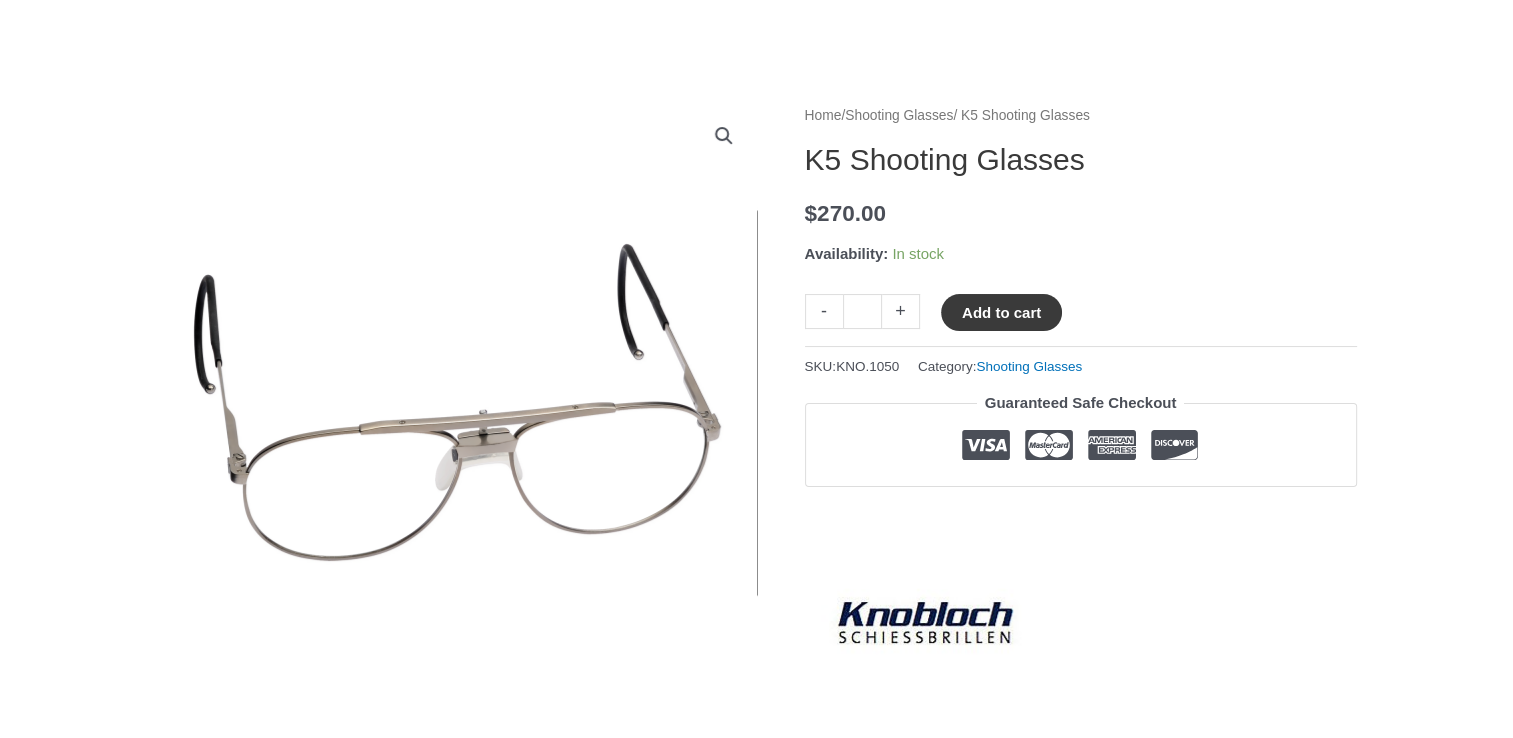 click on "Add to cart" at bounding box center (1001, 312) 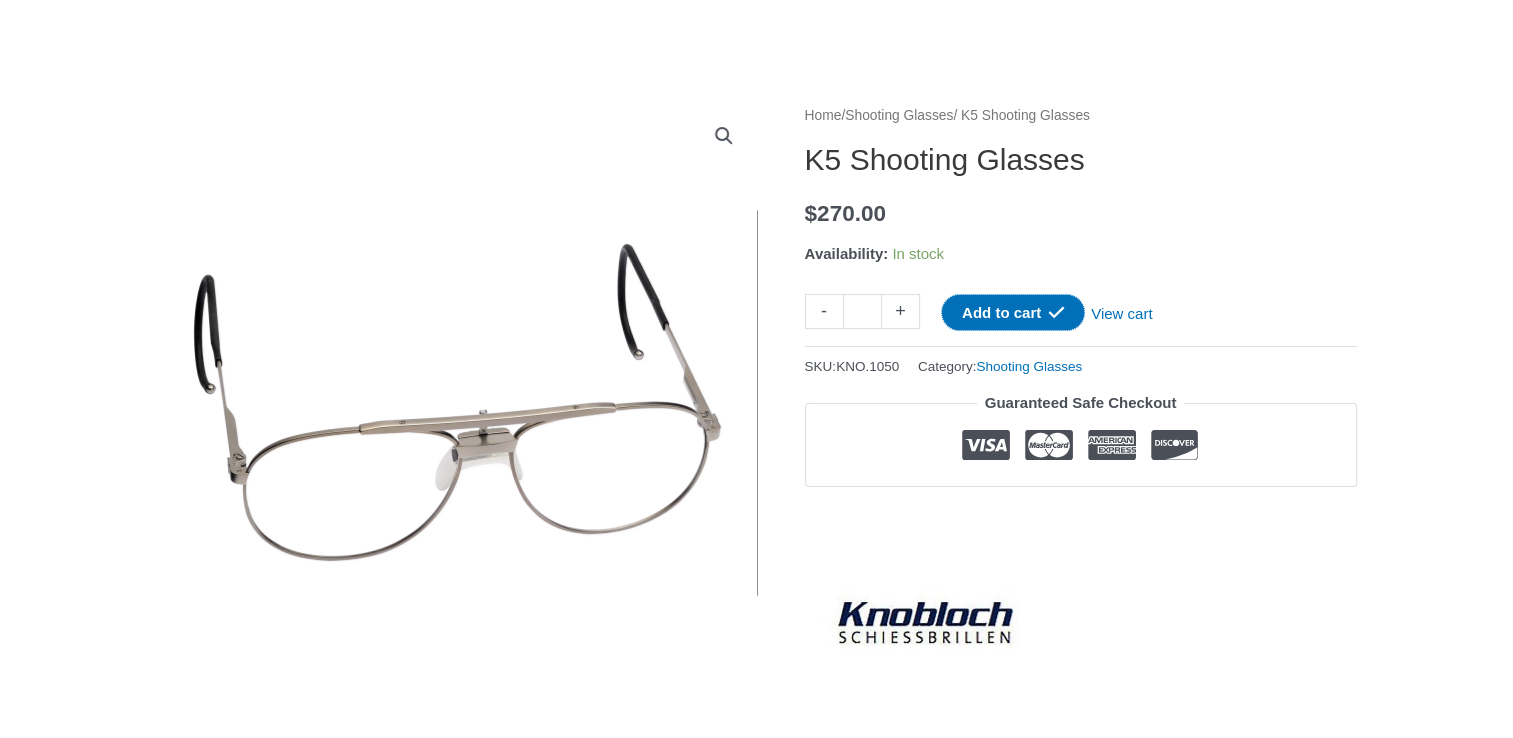 scroll, scrollTop: 0, scrollLeft: 0, axis: both 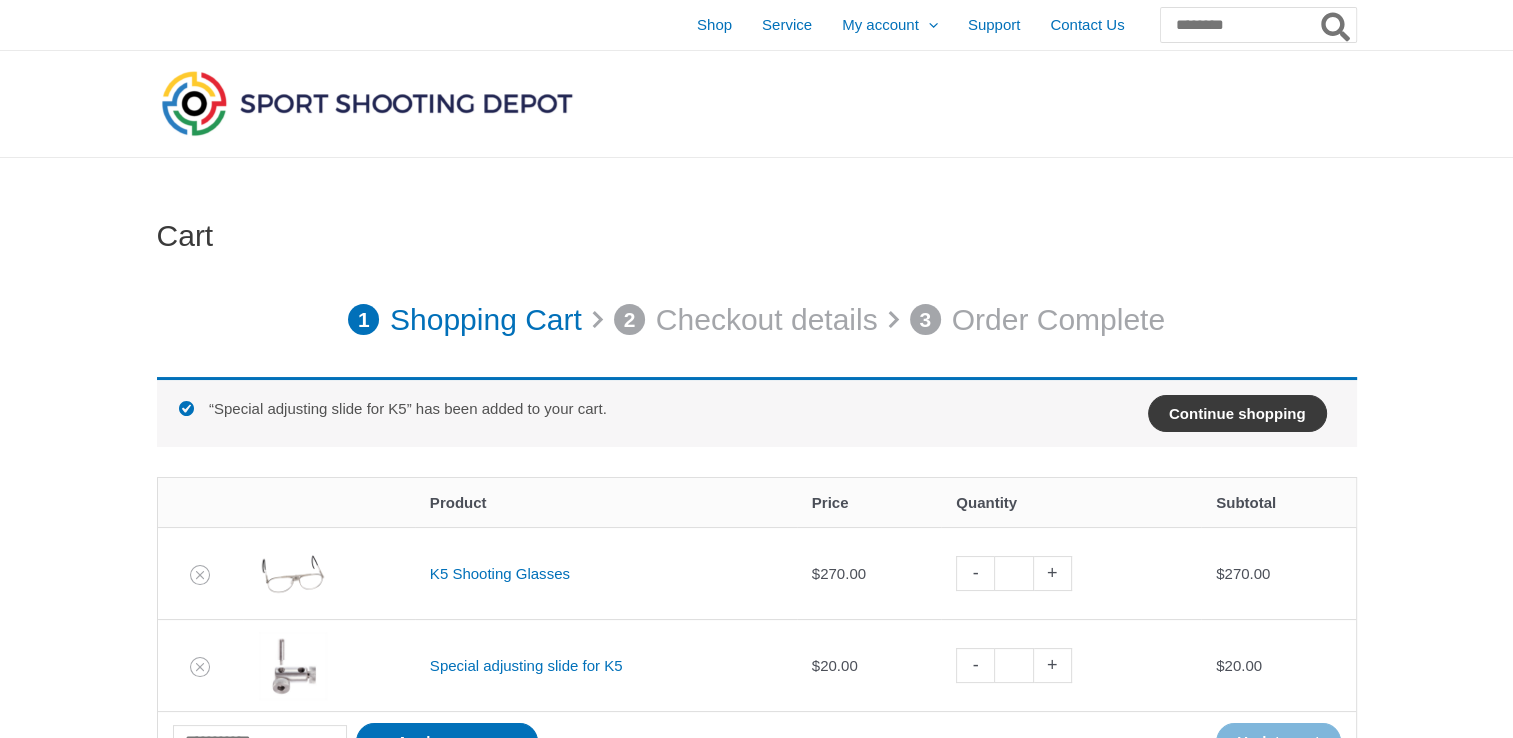click on "Continue shopping" at bounding box center [1237, 413] 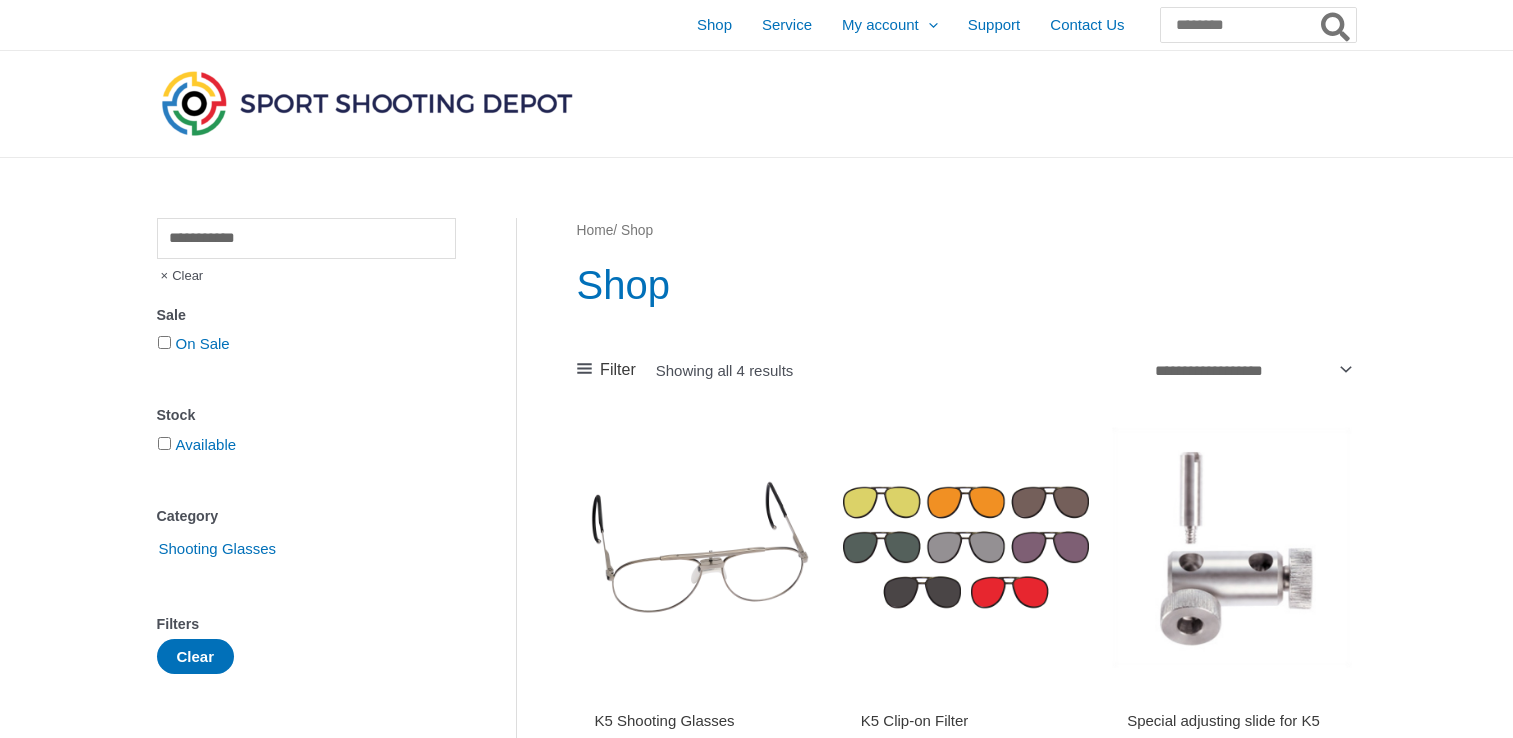 scroll, scrollTop: 0, scrollLeft: 0, axis: both 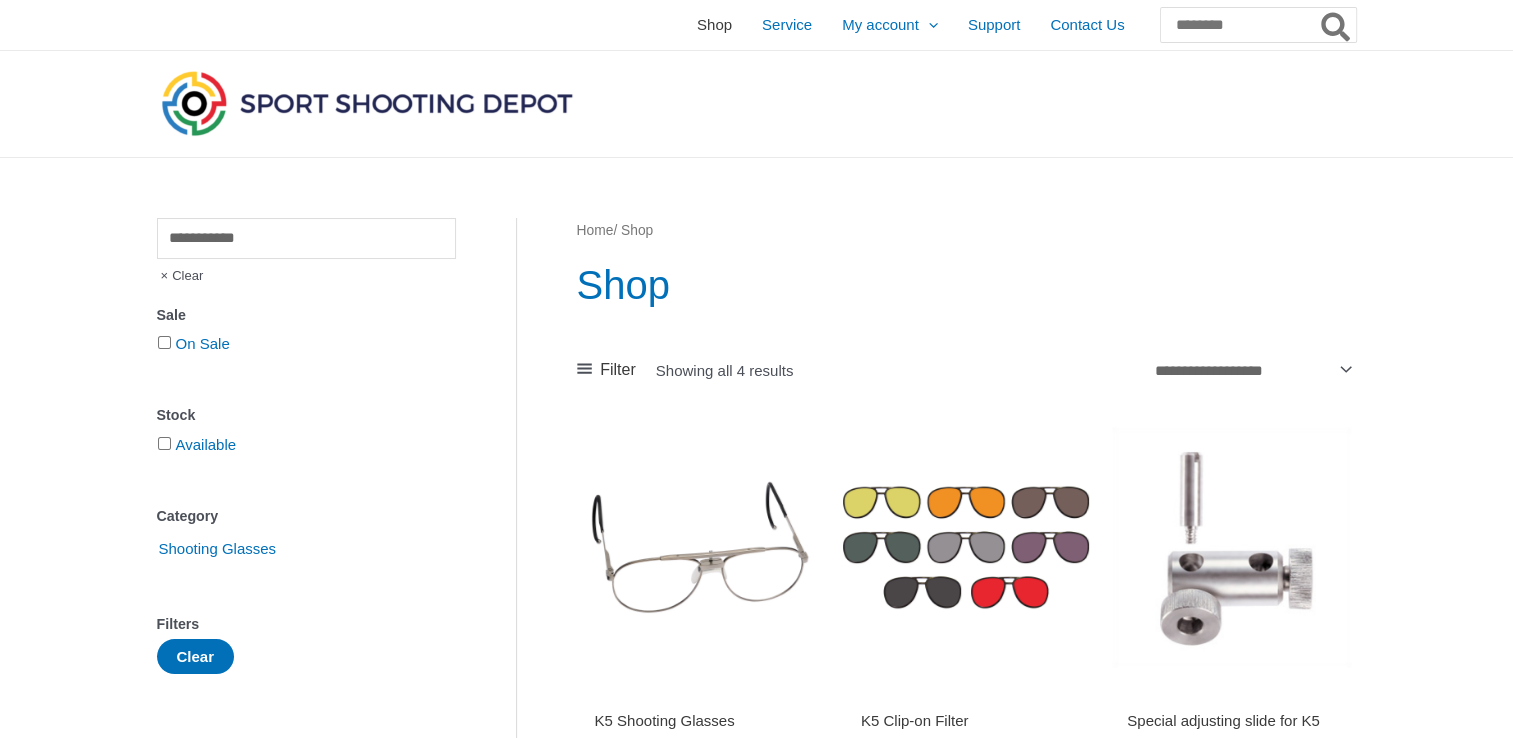 click on "Shop" at bounding box center (714, 25) 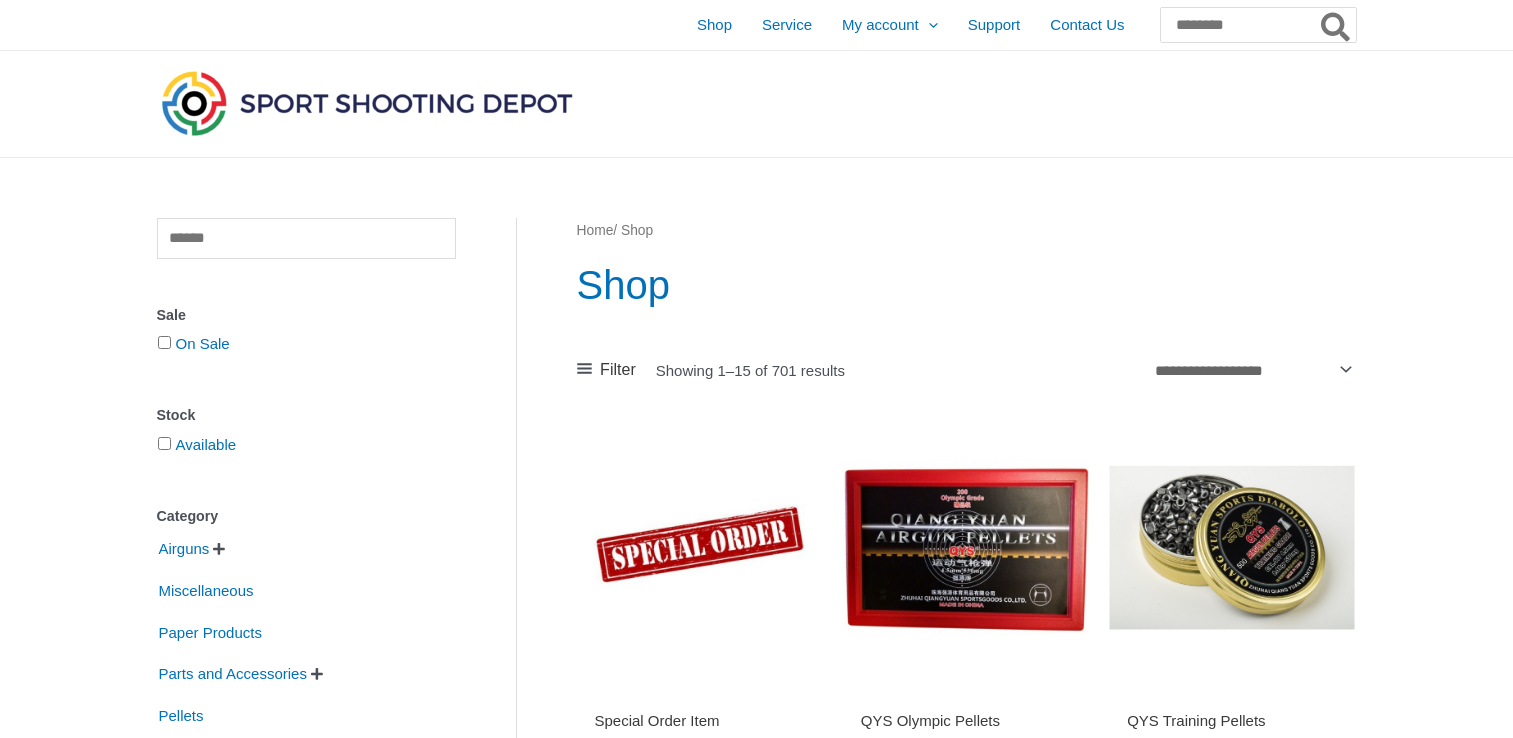 scroll, scrollTop: 0, scrollLeft: 0, axis: both 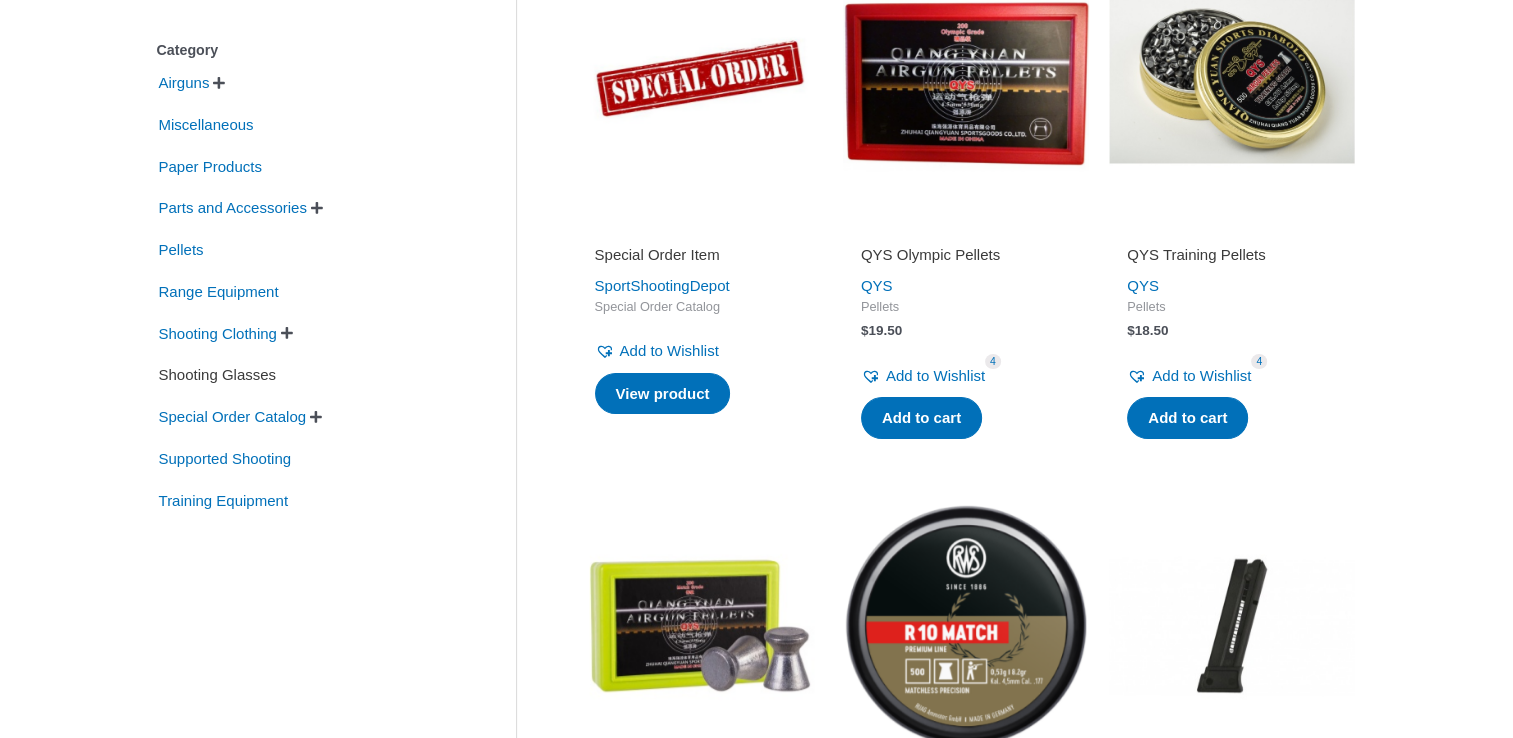click on "Shooting Glasses" at bounding box center [218, 375] 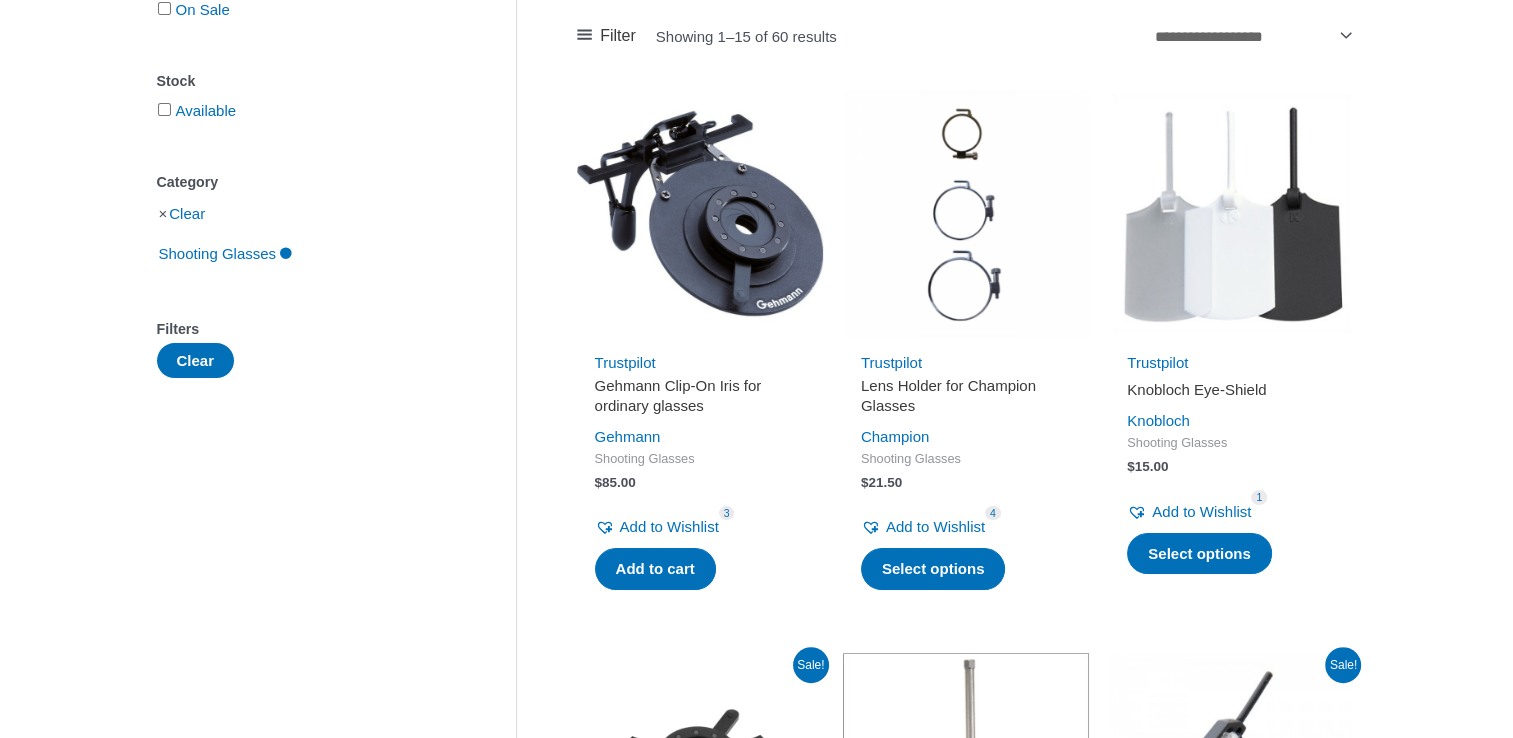 scroll, scrollTop: 316, scrollLeft: 0, axis: vertical 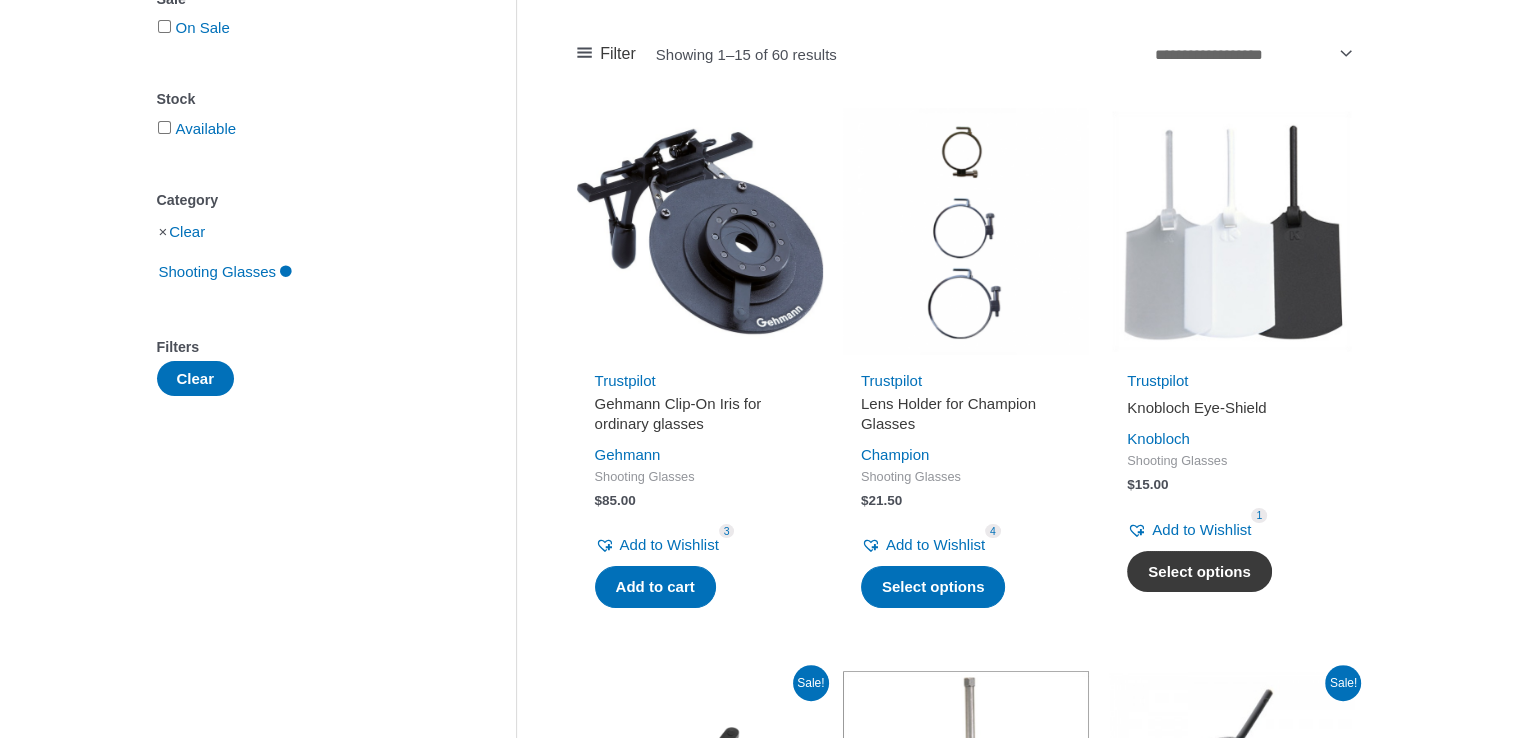 click on "Select options" at bounding box center (1199, 572) 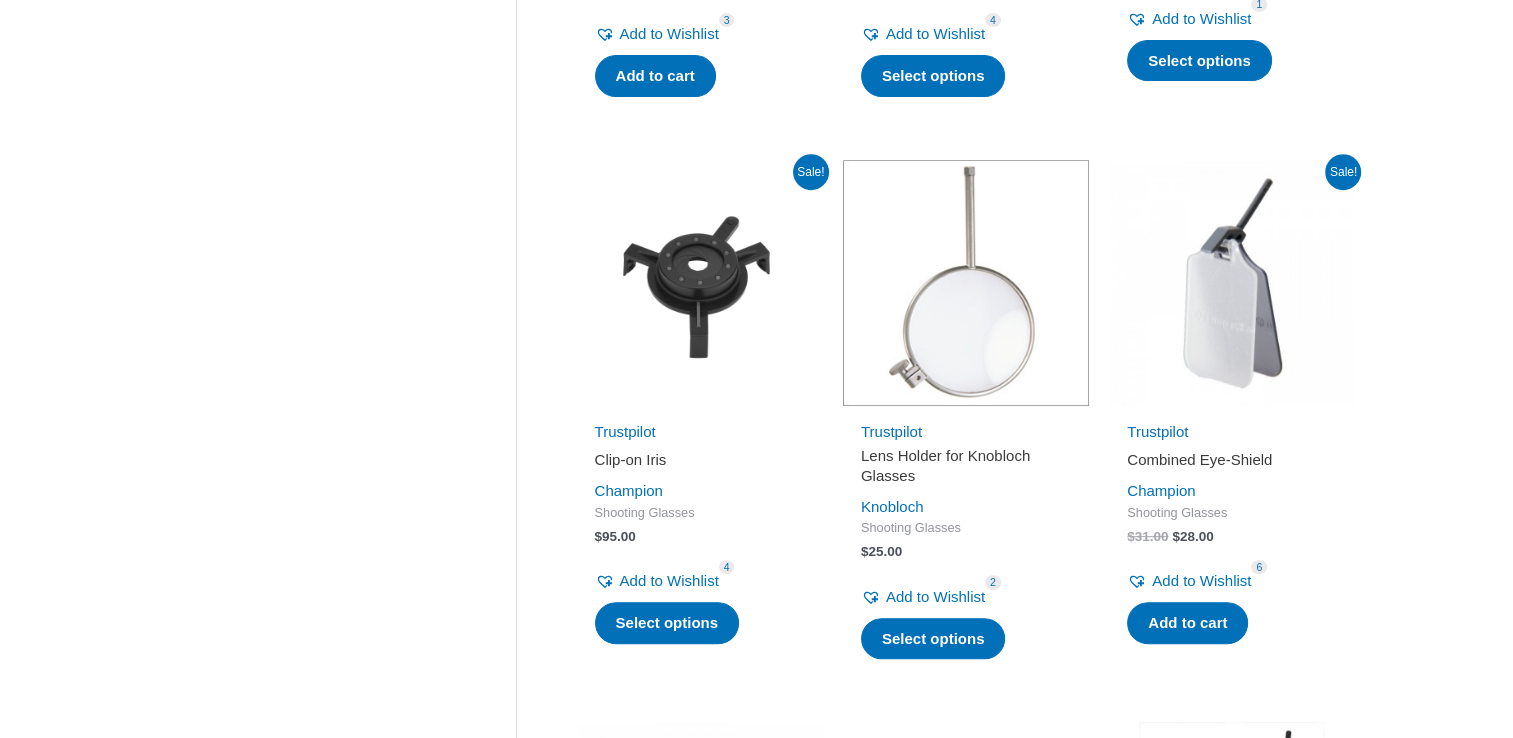 scroll, scrollTop: 840, scrollLeft: 0, axis: vertical 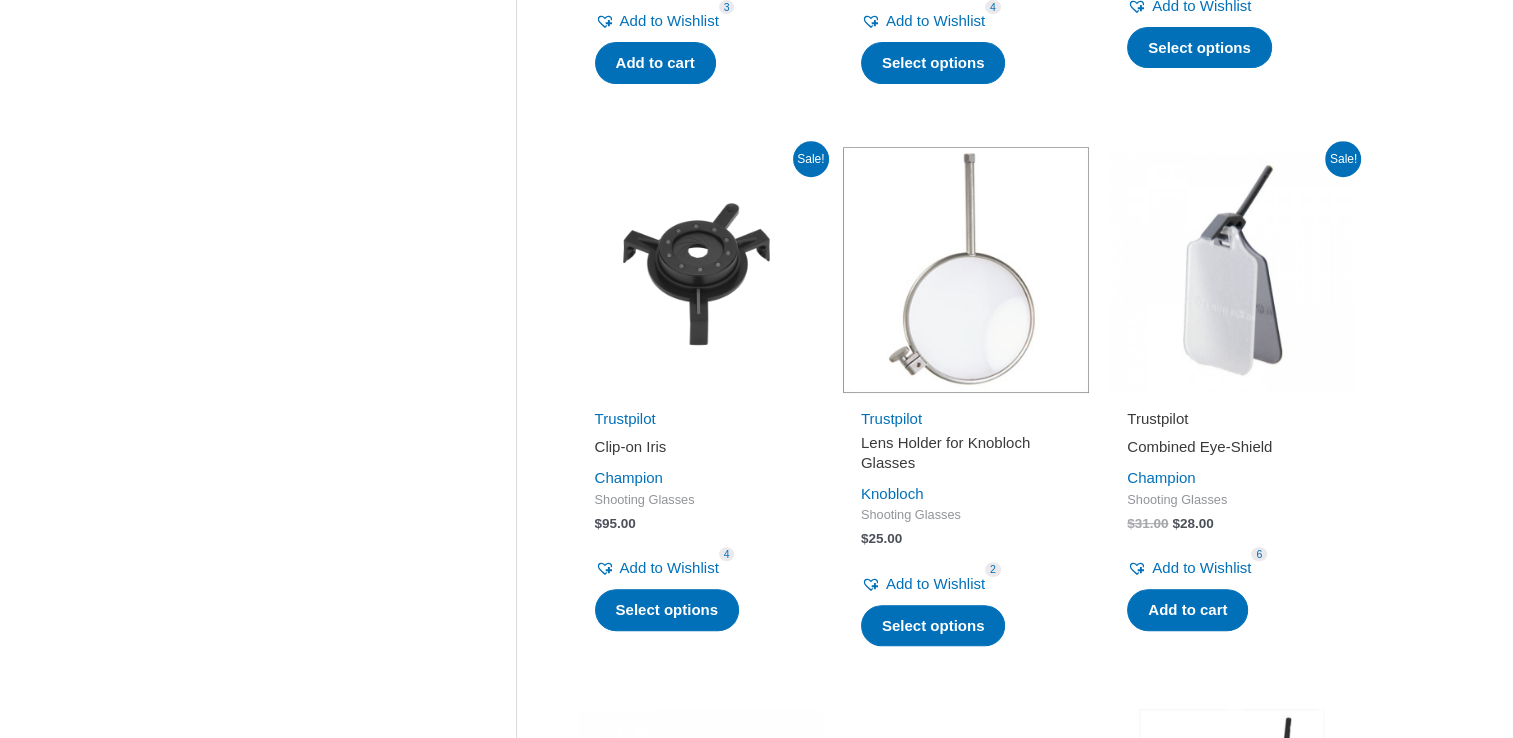 click on "Trustpilot" at bounding box center [1157, 418] 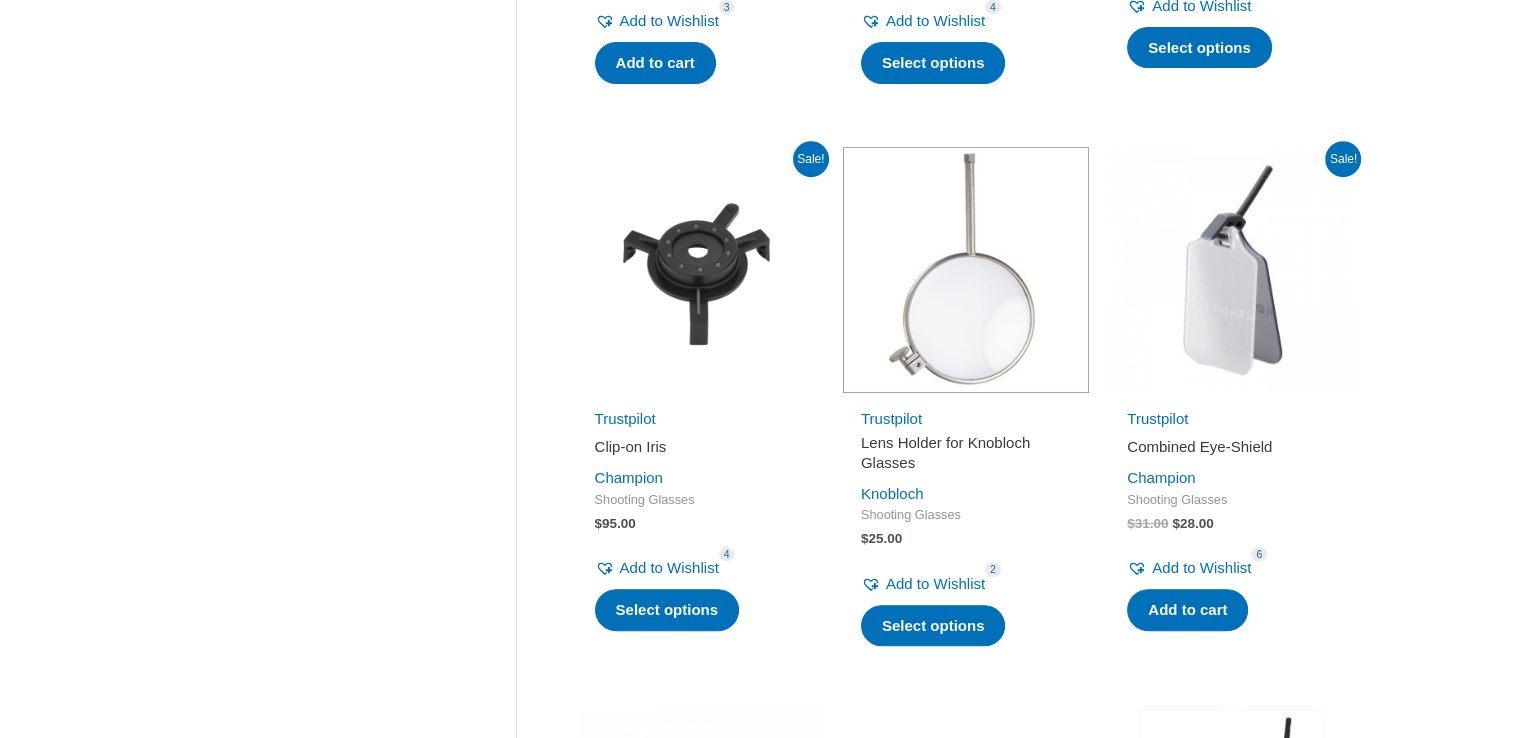 click on "Combined Eye-Shield" at bounding box center (1232, 447) 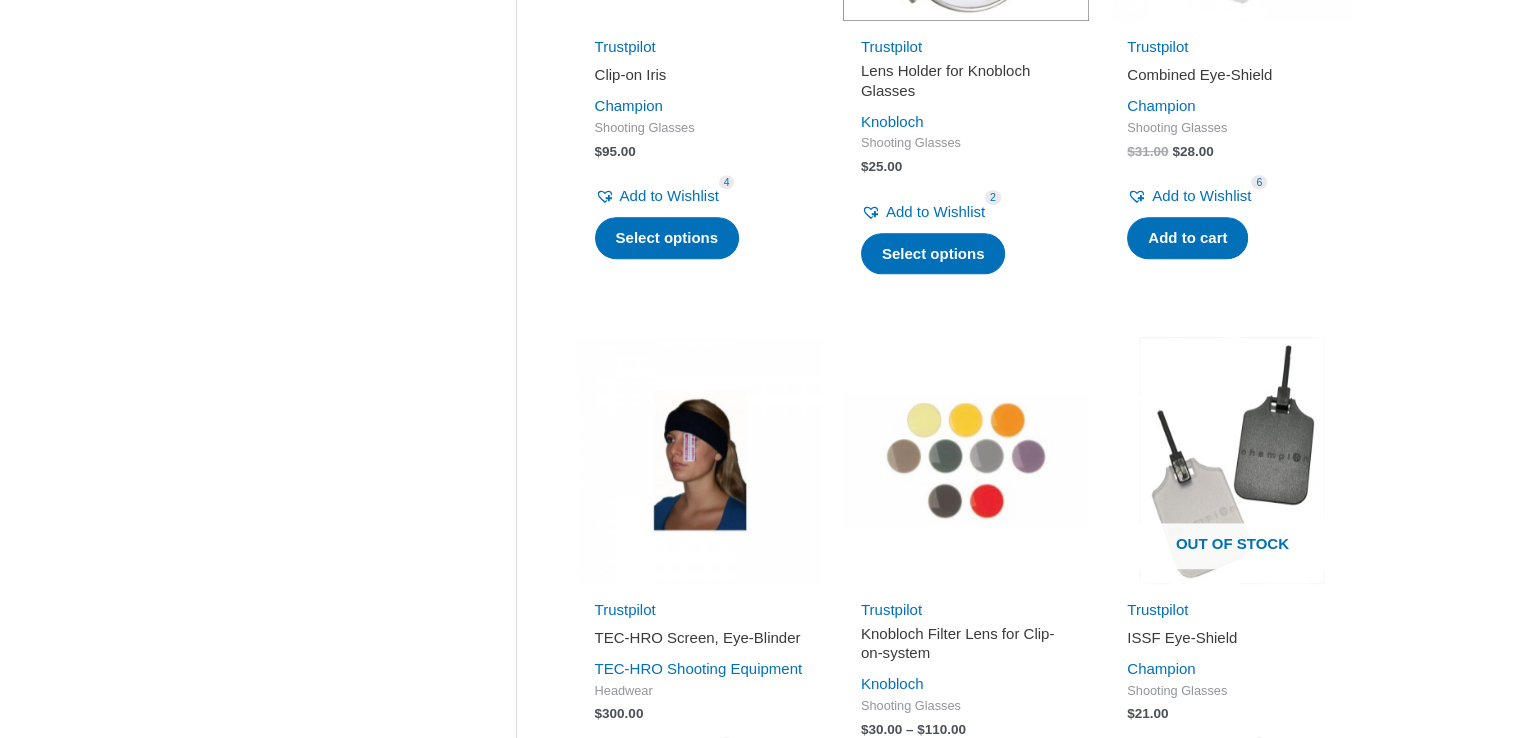 scroll, scrollTop: 1216, scrollLeft: 0, axis: vertical 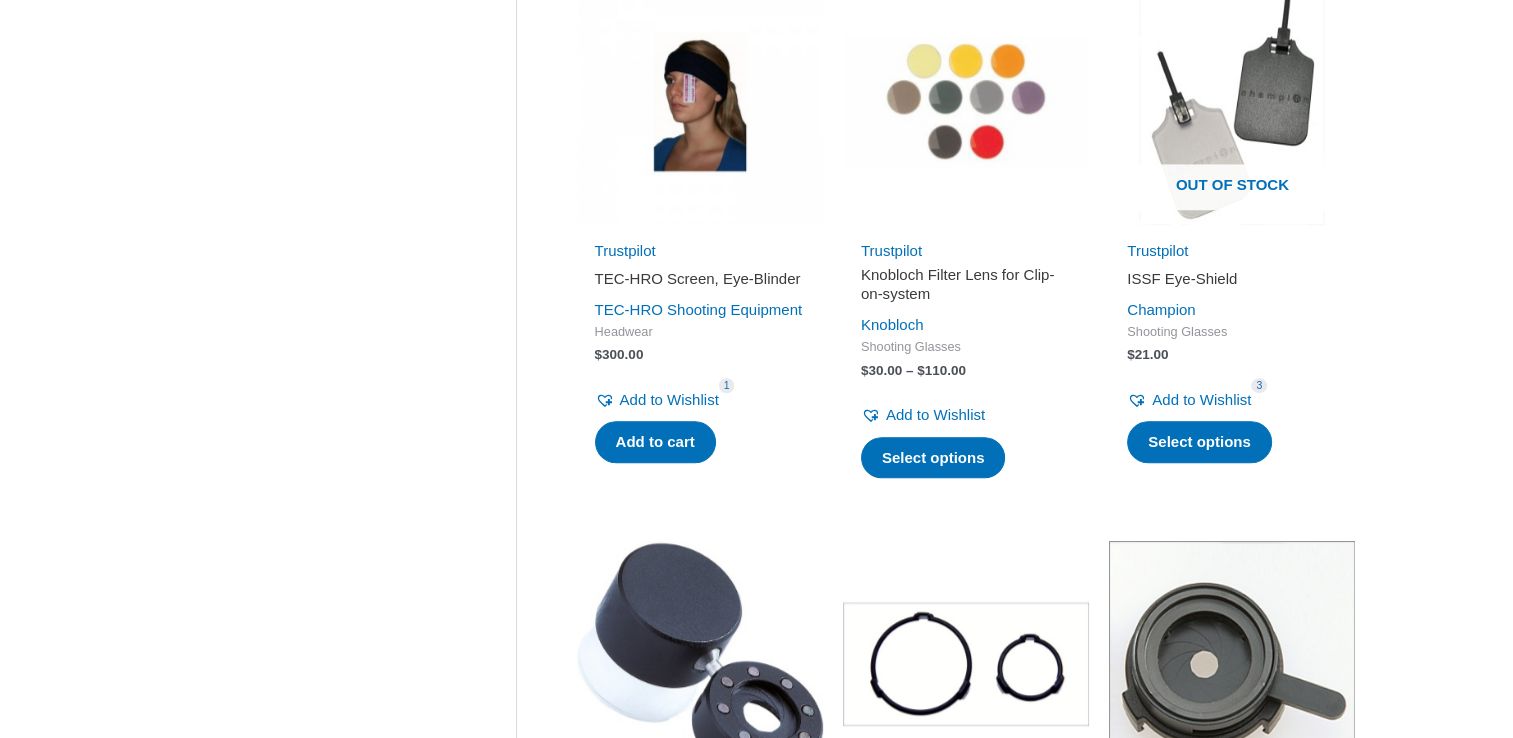 click on "ISSF Eye-Shield" at bounding box center (1232, 279) 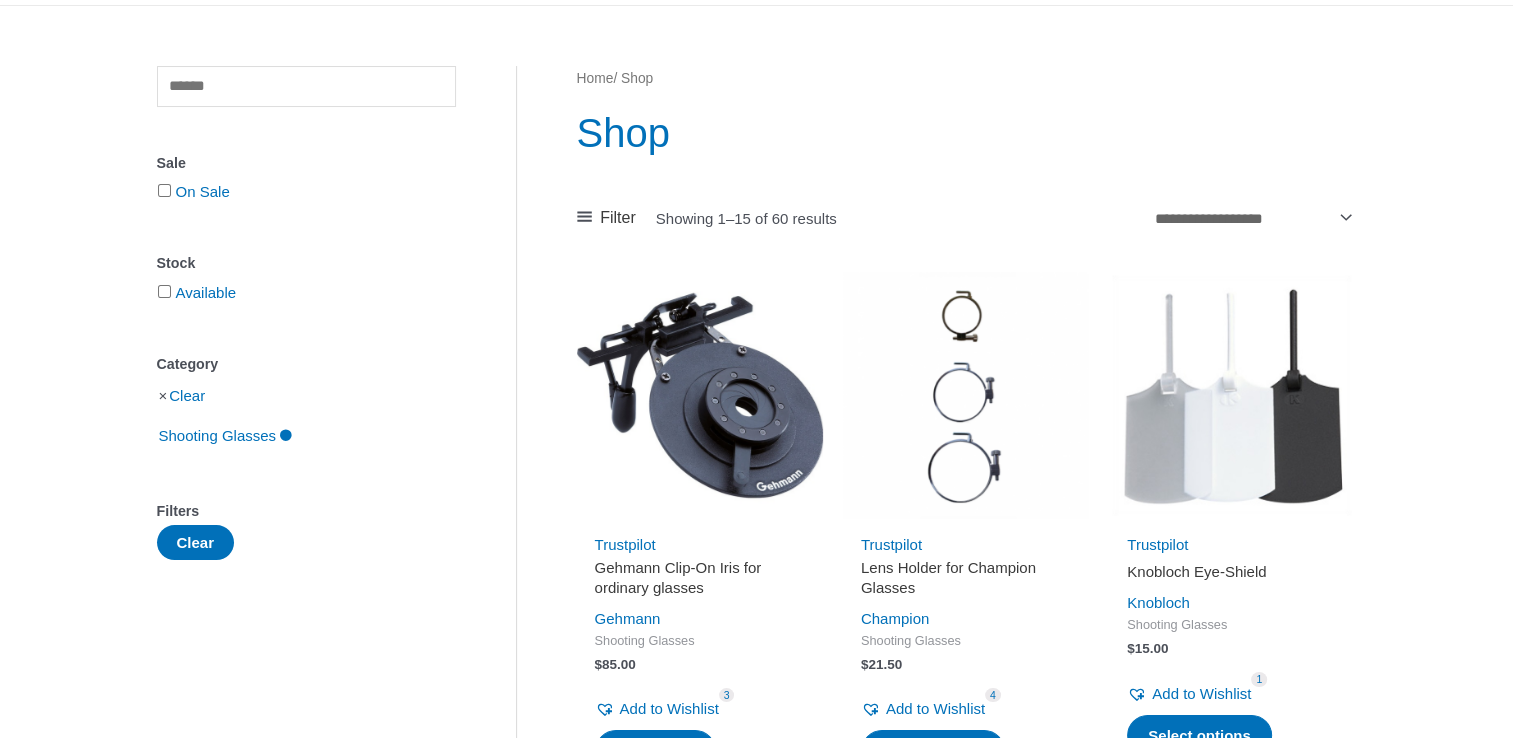 scroll, scrollTop: 0, scrollLeft: 0, axis: both 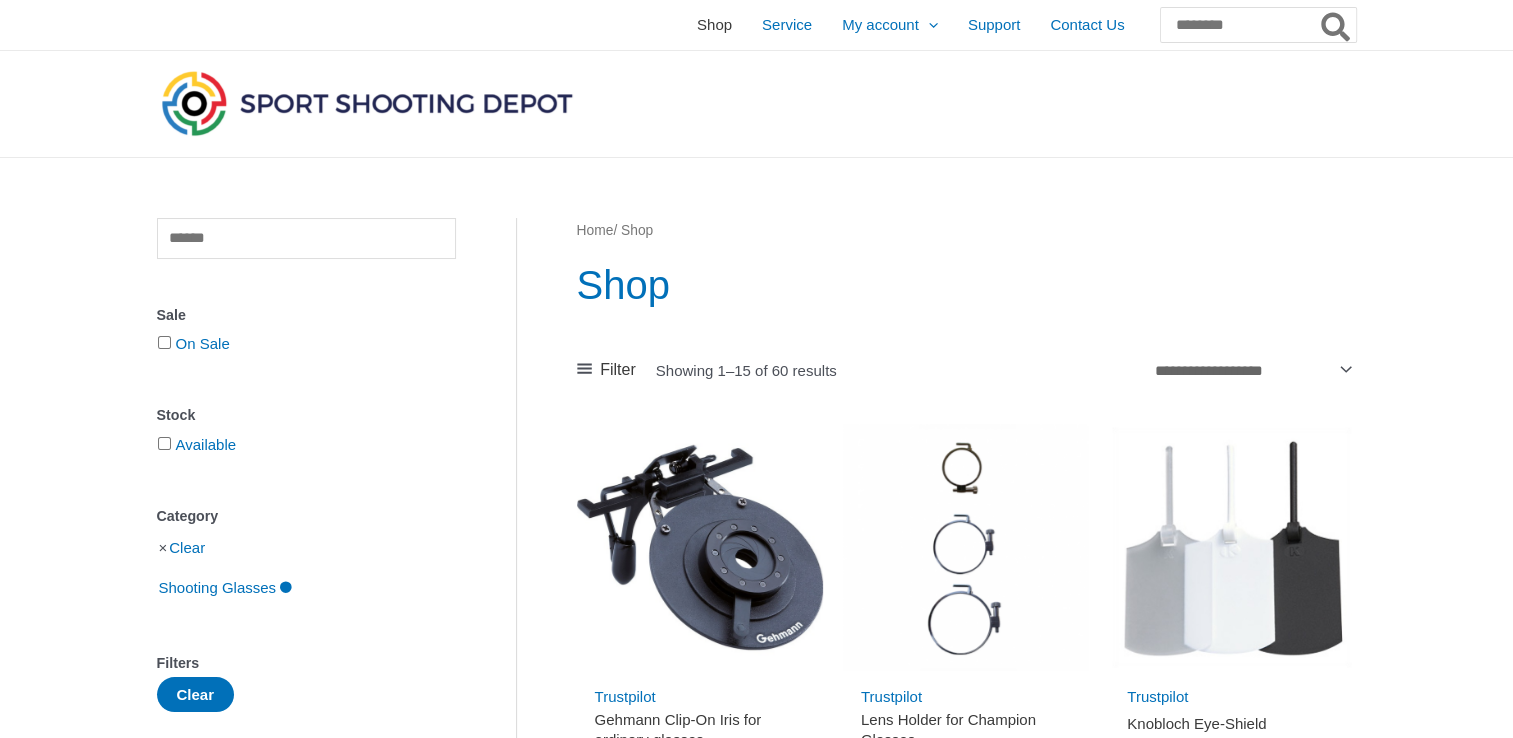 click on "Shop" at bounding box center [714, 25] 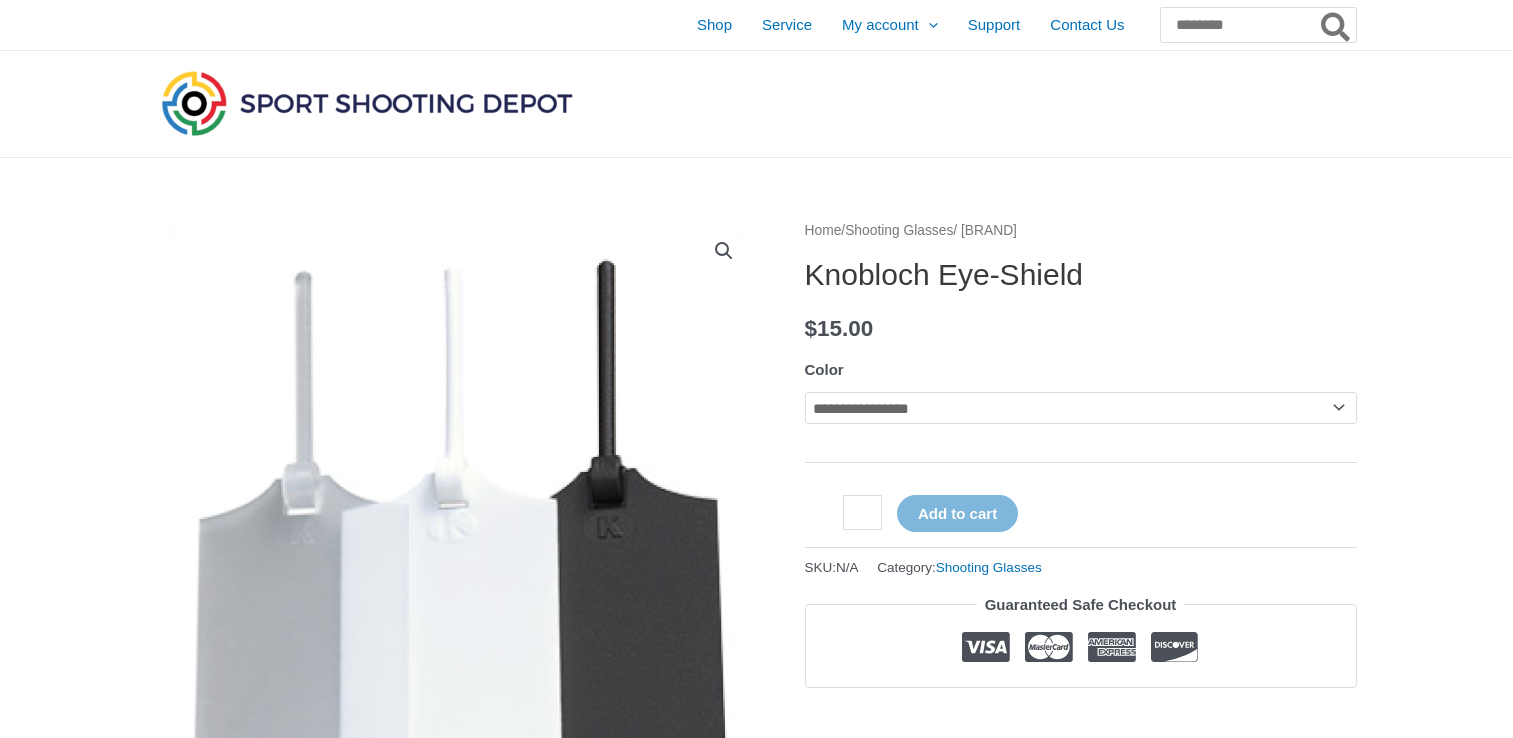 scroll, scrollTop: 0, scrollLeft: 0, axis: both 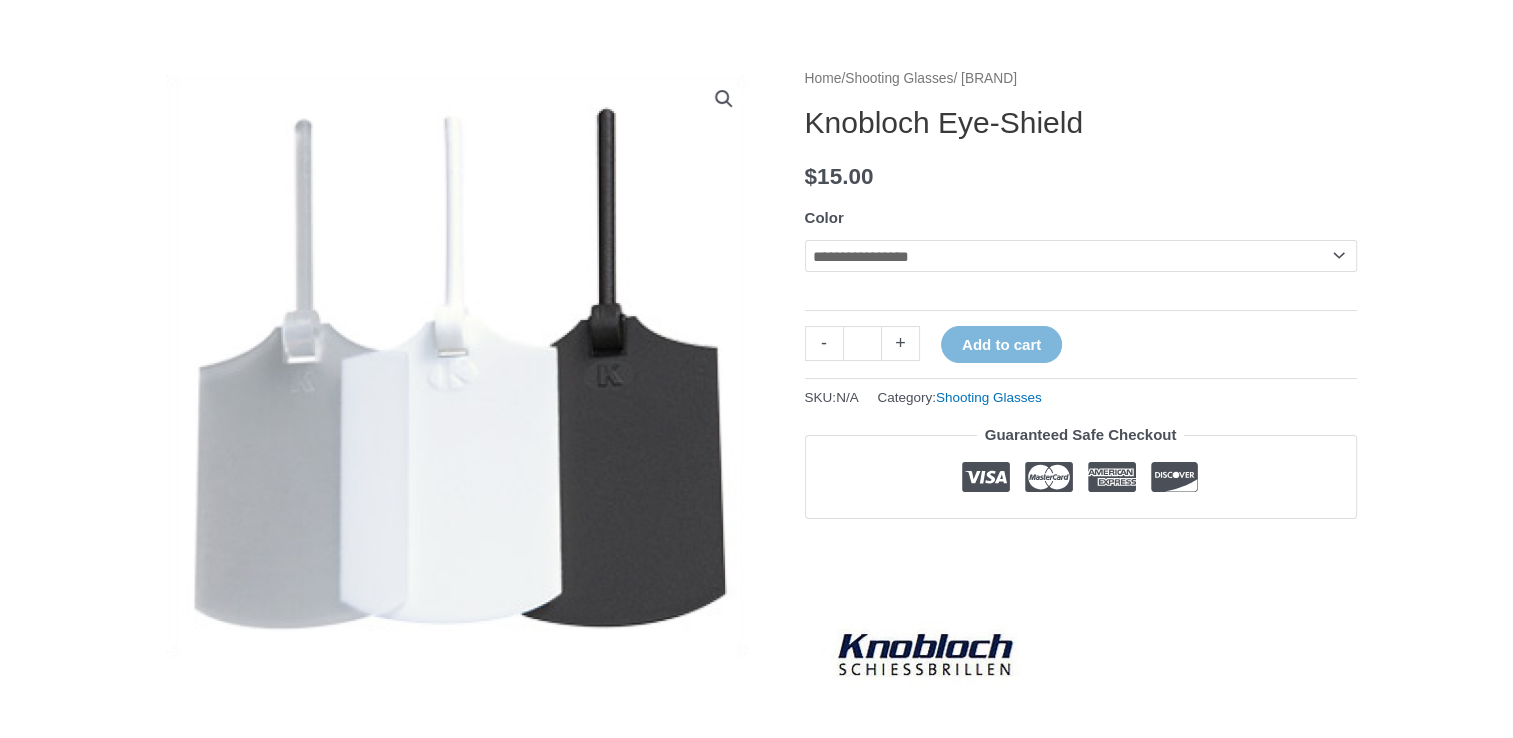 click on "**********" 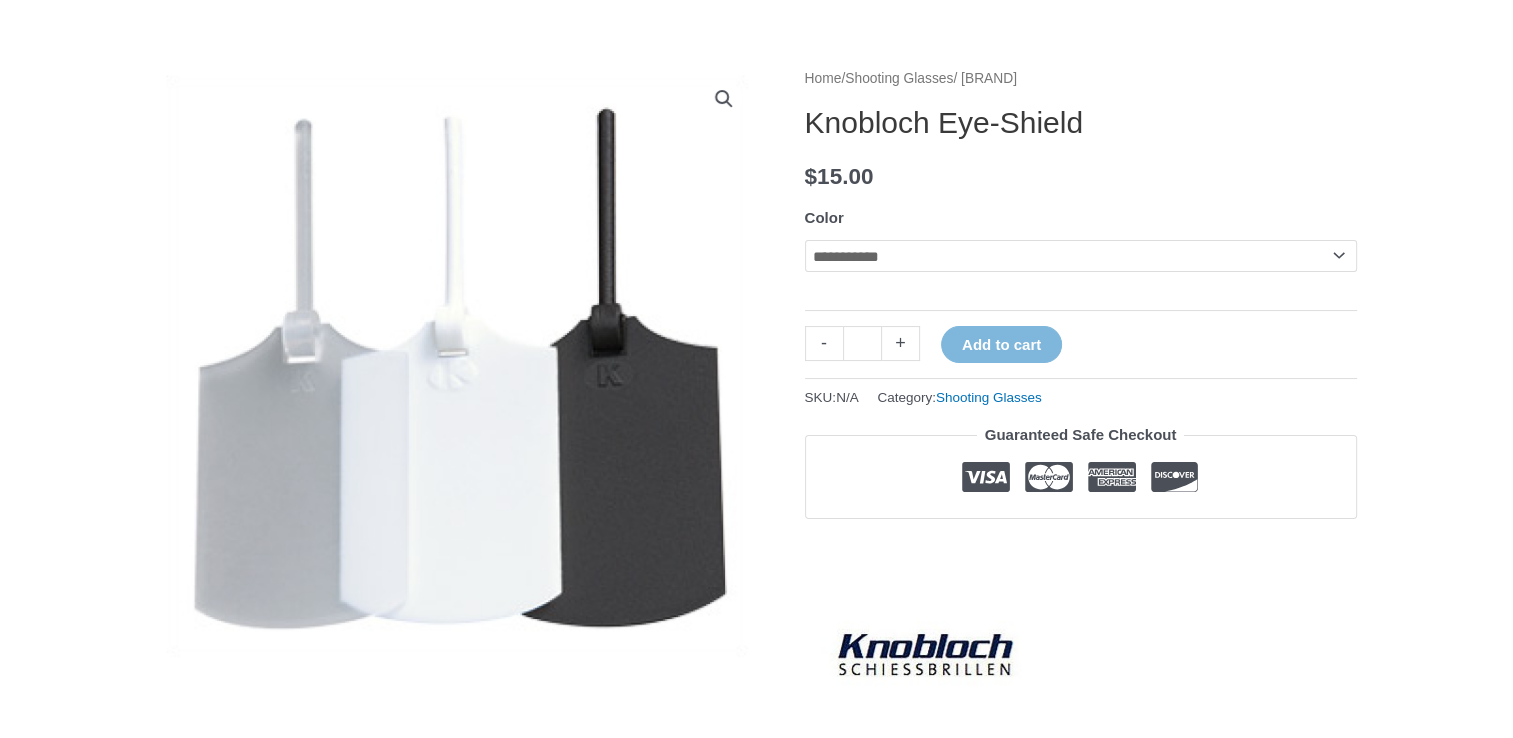 click on "**********" 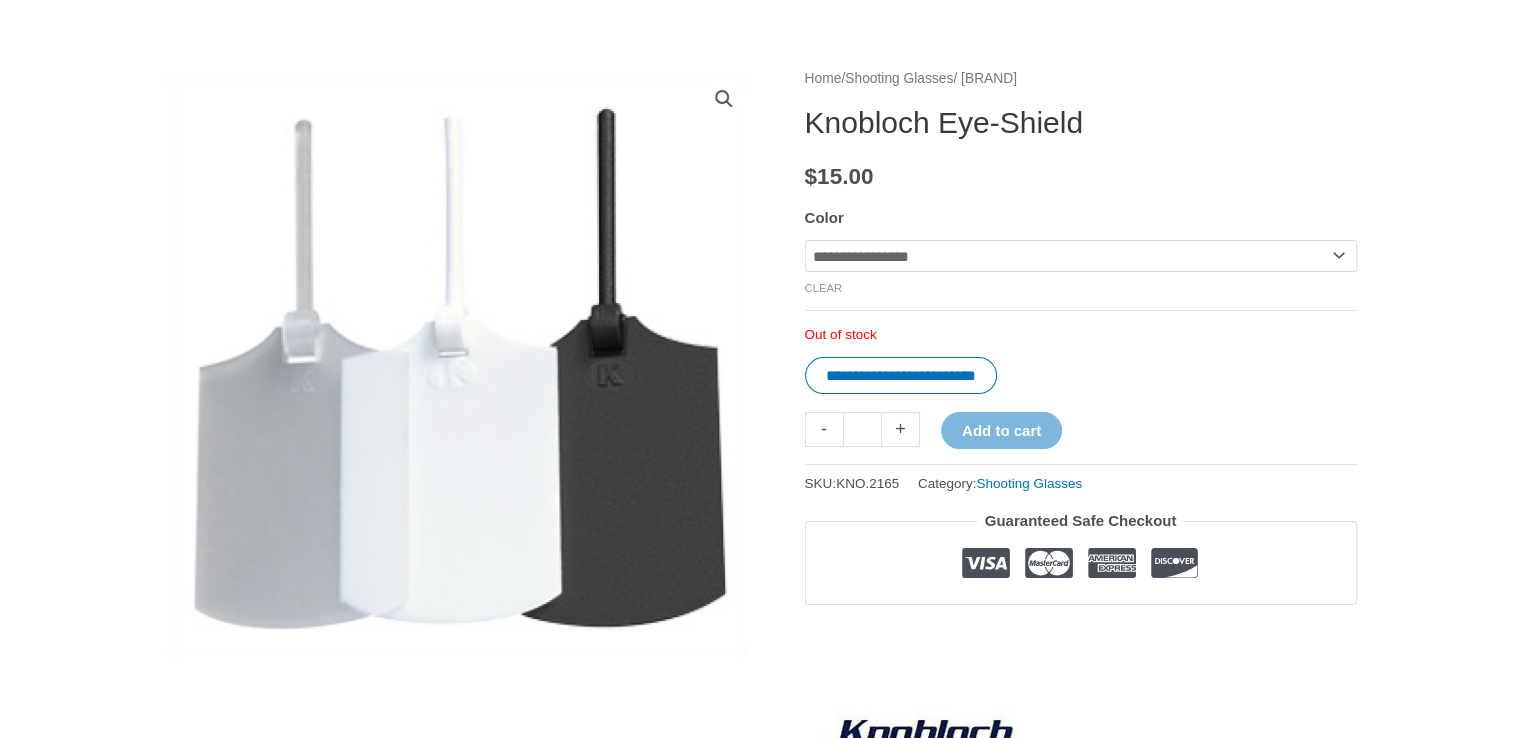 click on "**********" 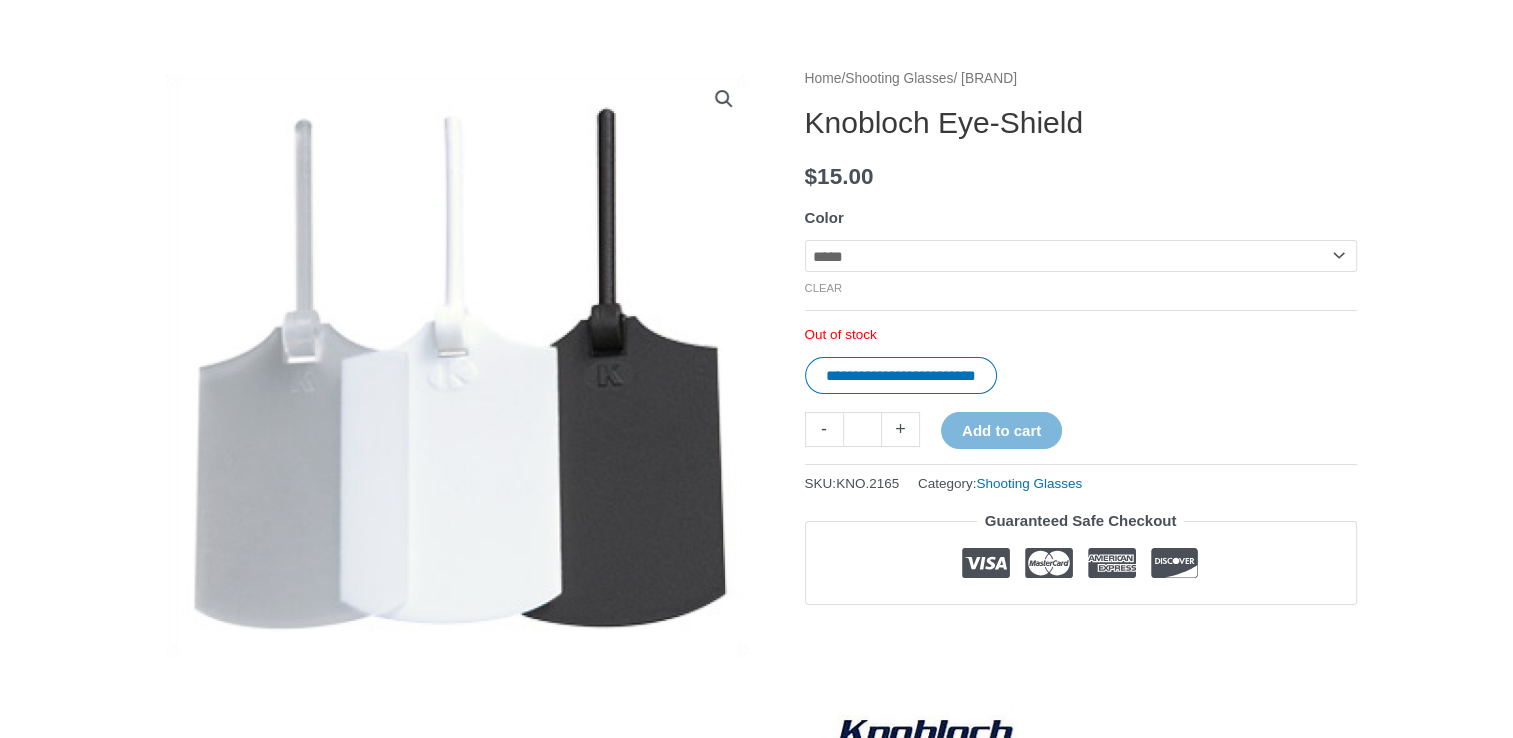 click on "**********" 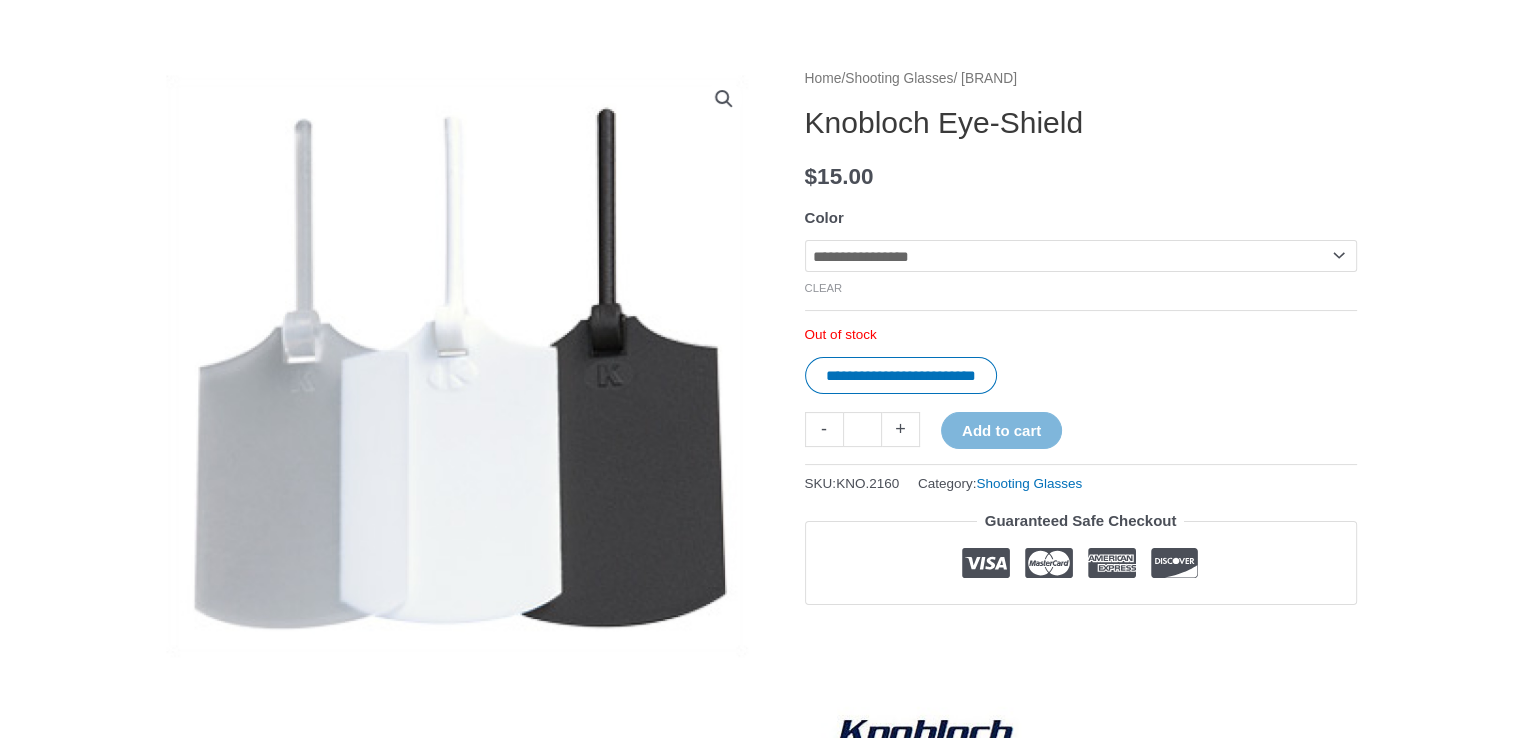 click on "**********" 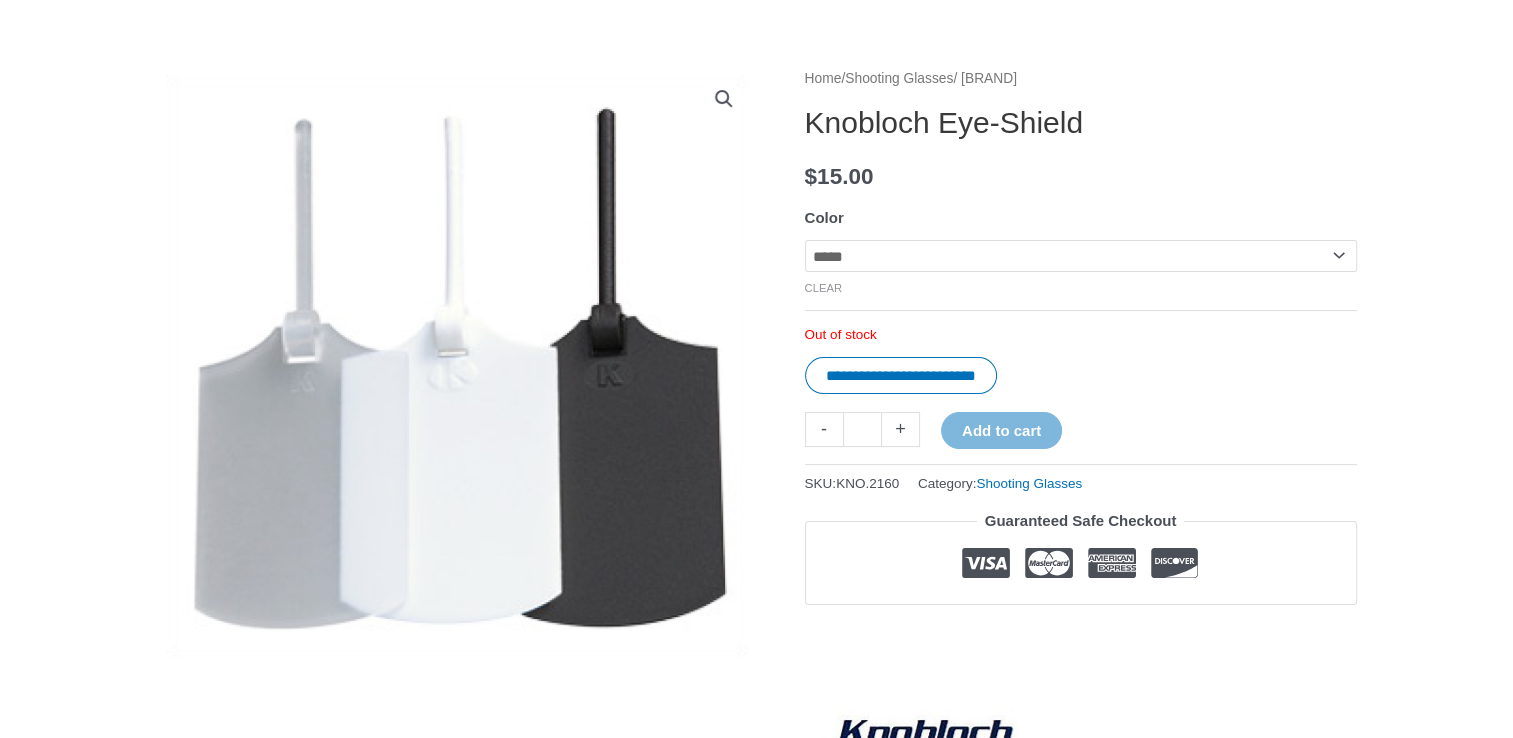 click on "**********" 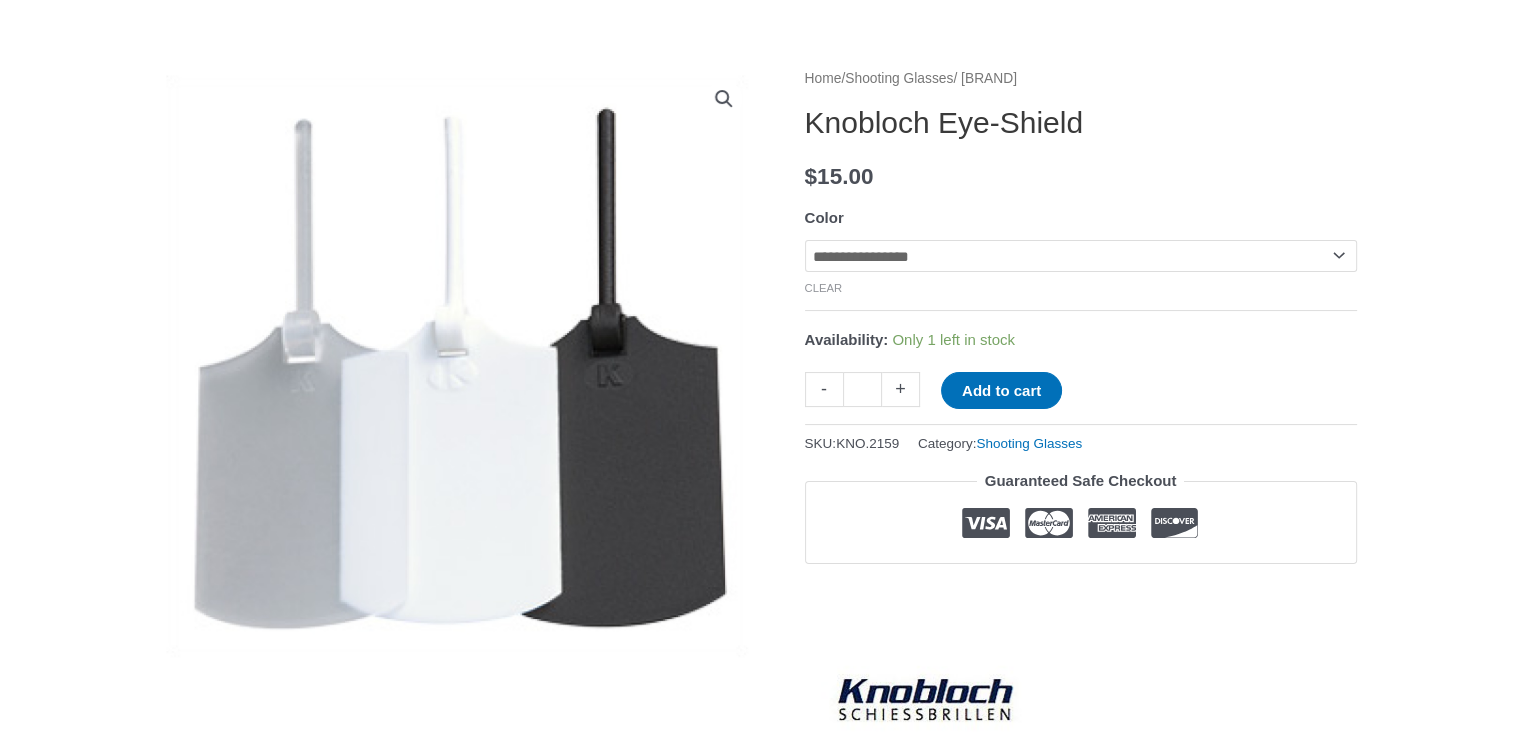 click on "Clear" 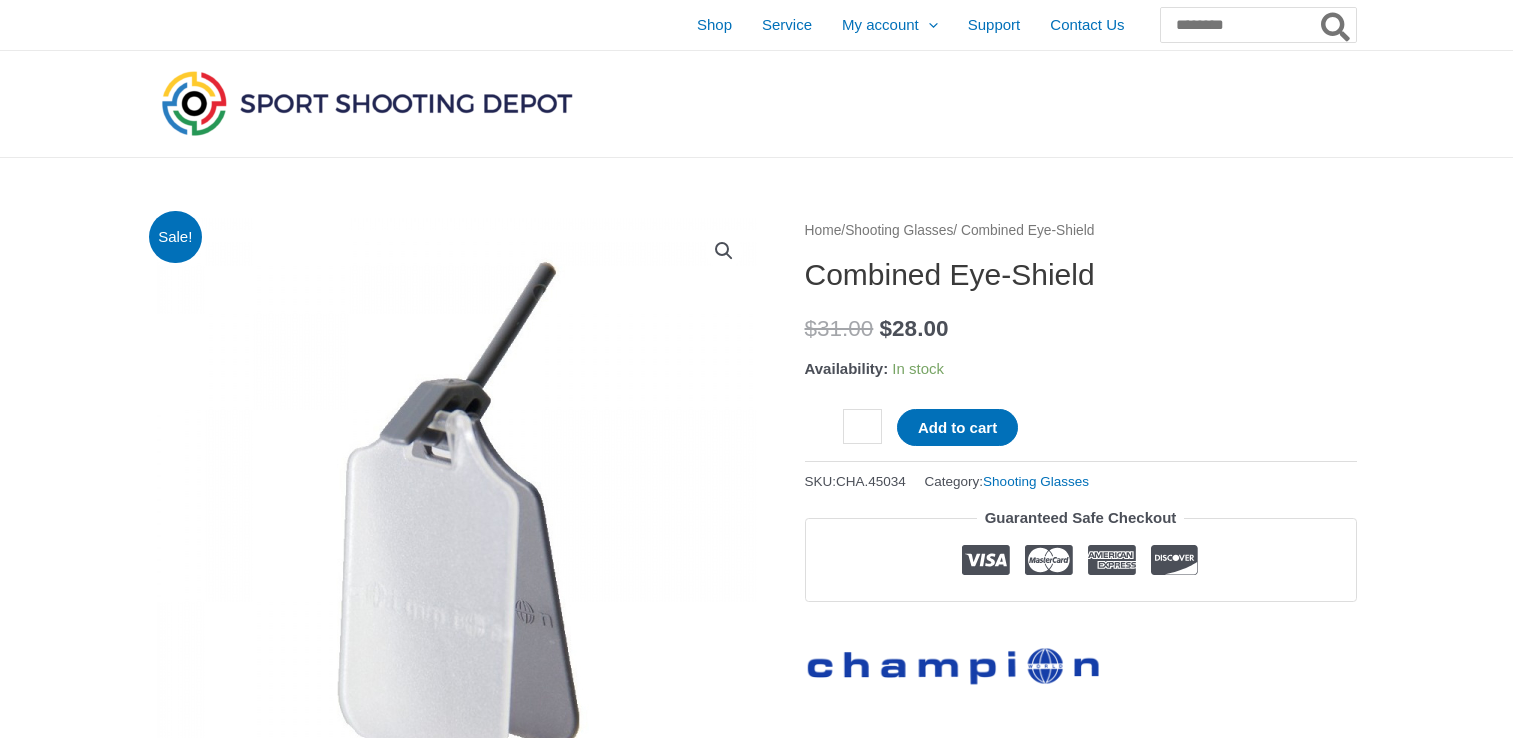 scroll, scrollTop: 0, scrollLeft: 0, axis: both 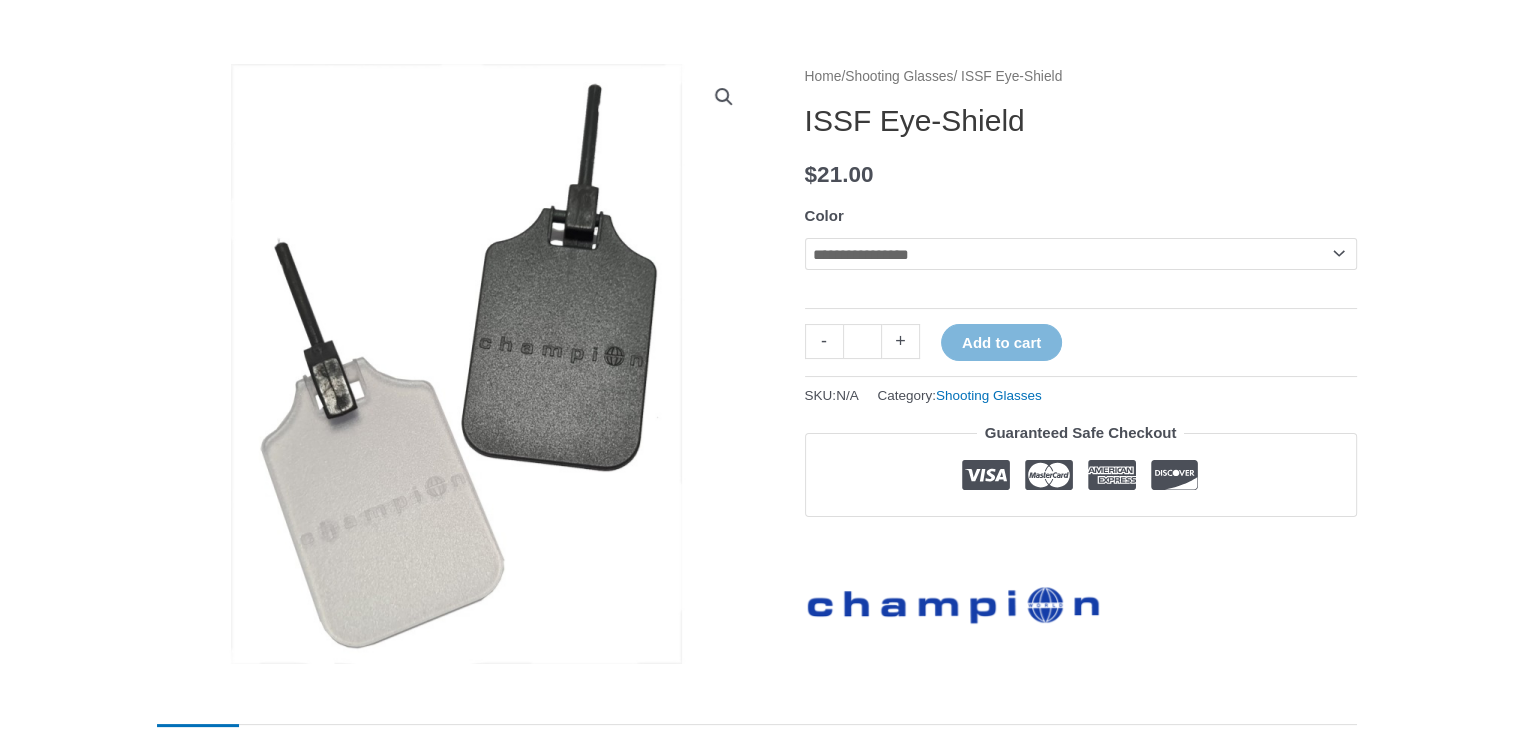 click on "**********" 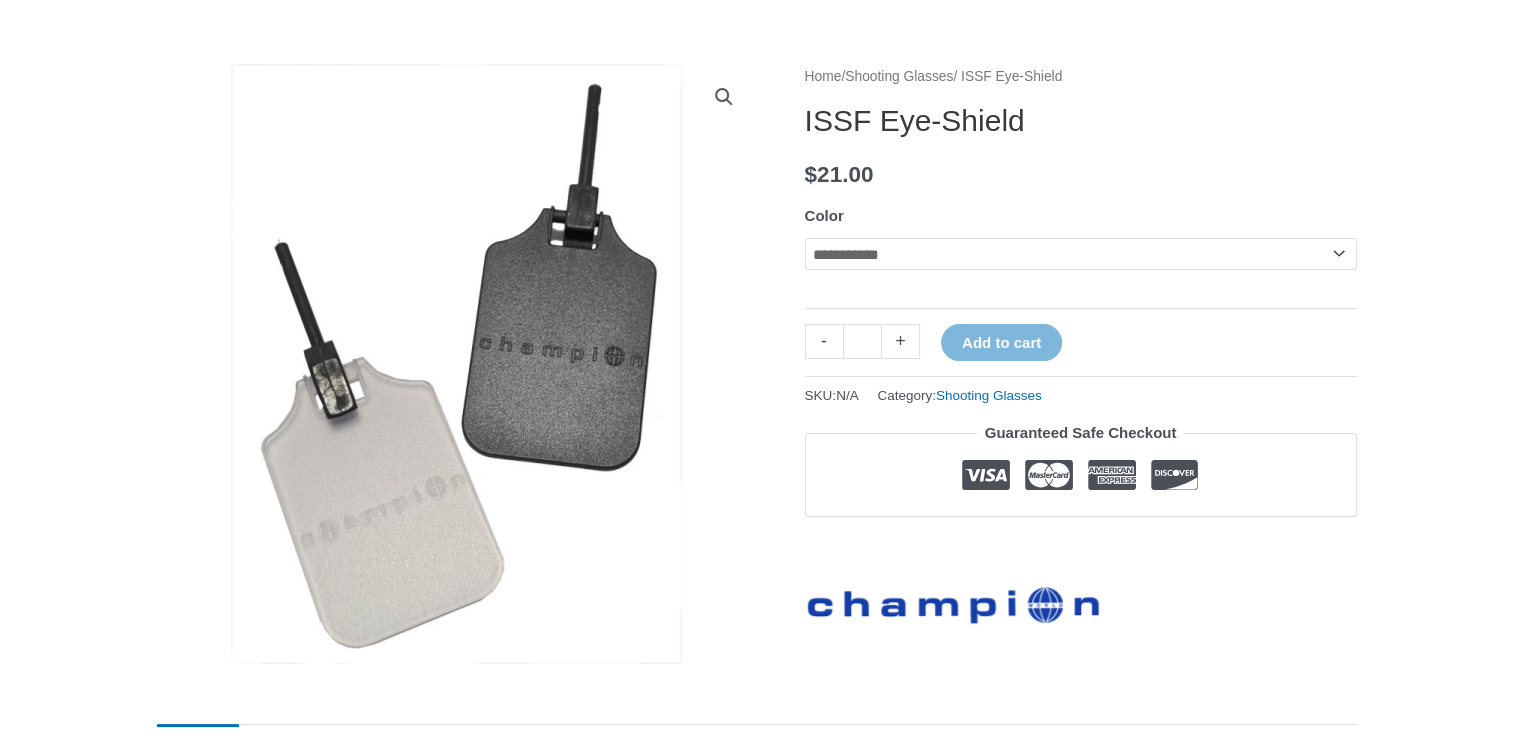 click on "**********" 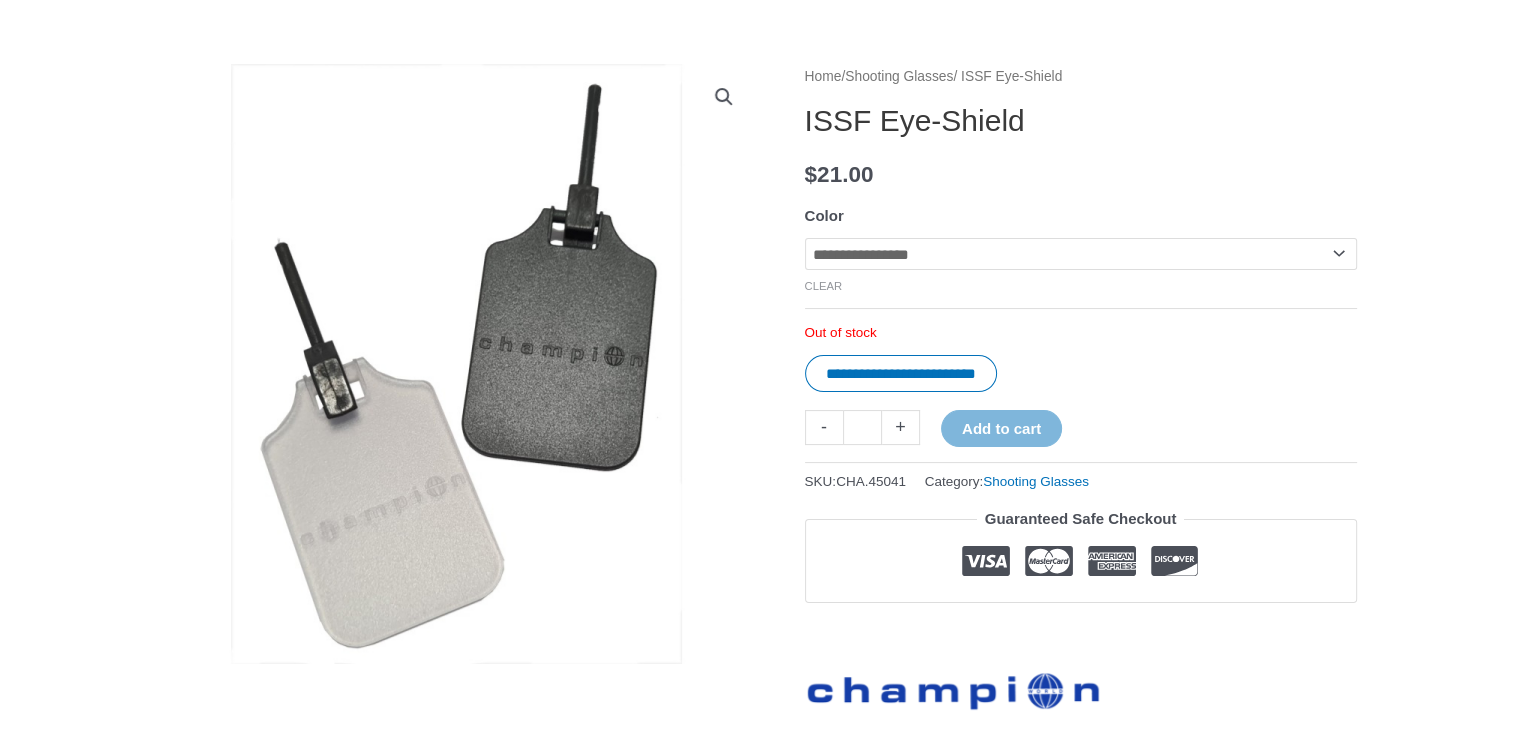 click on "**********" 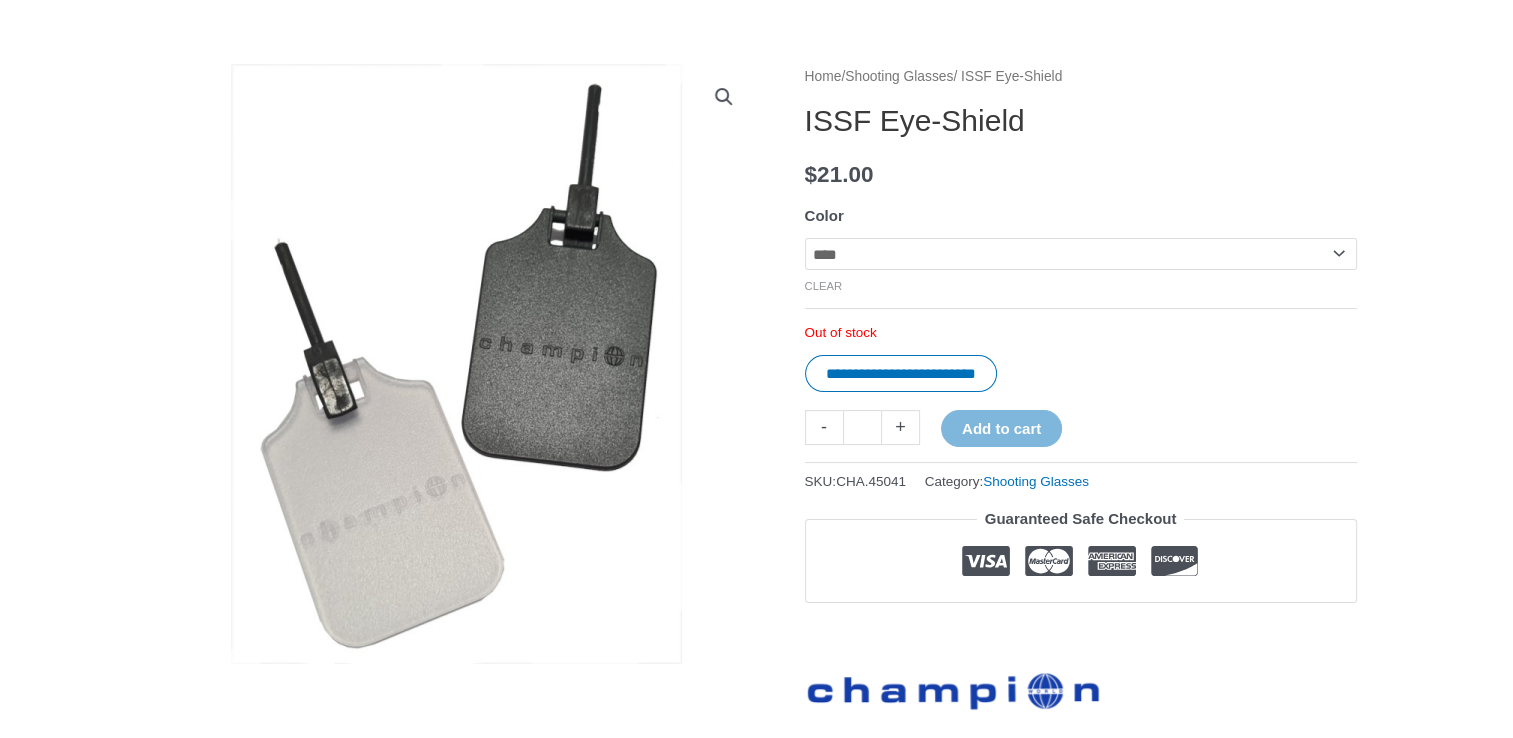 click on "**********" 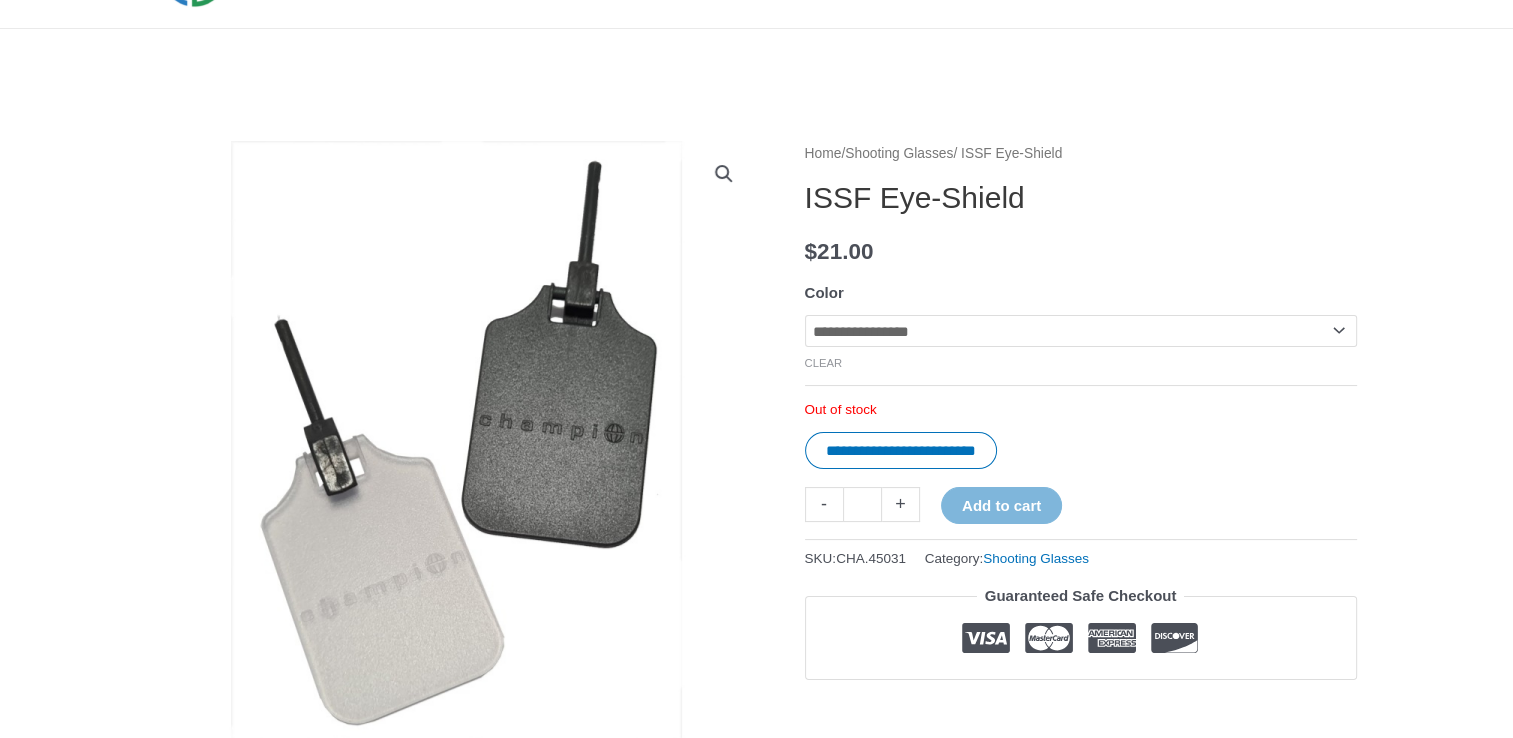 scroll, scrollTop: 0, scrollLeft: 0, axis: both 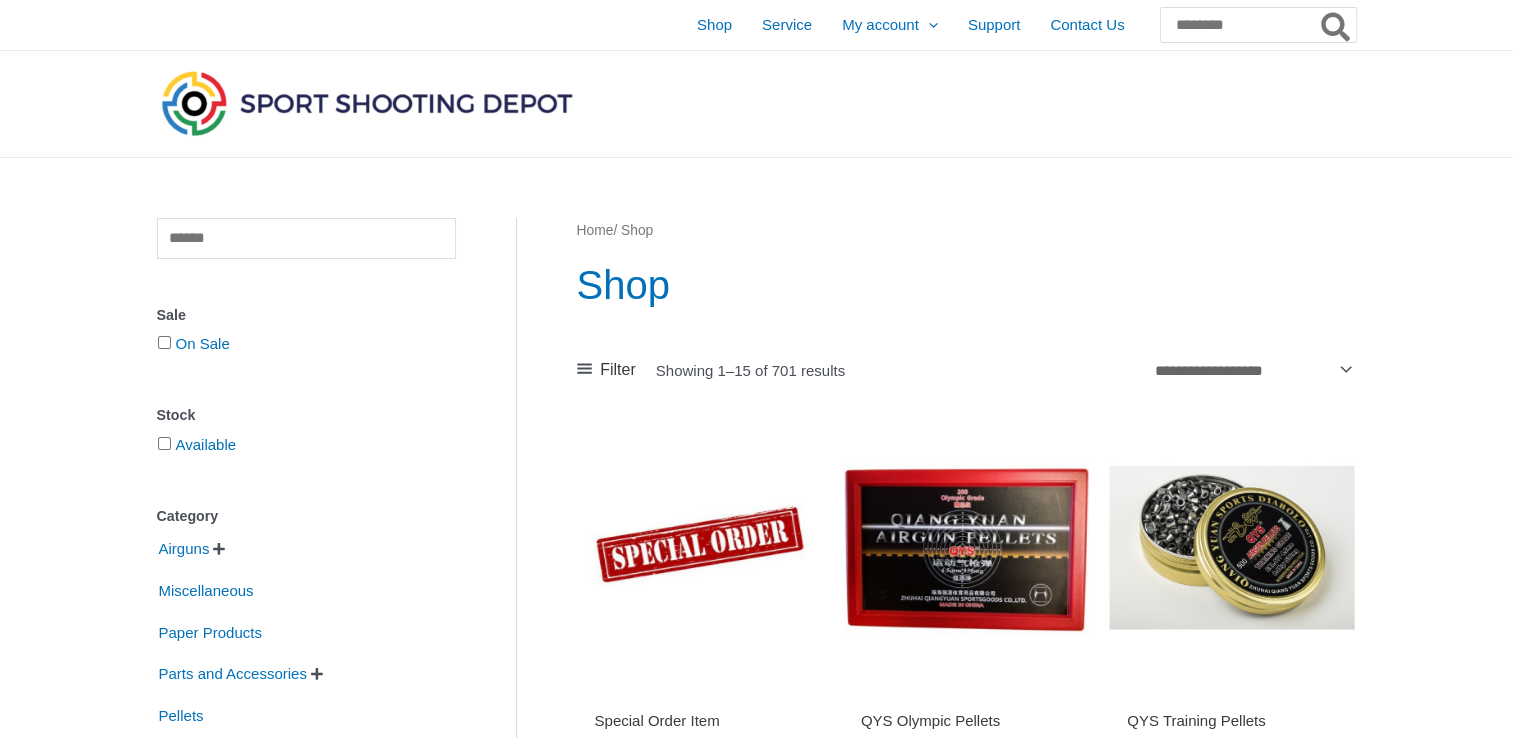 click on "Home" at bounding box center (595, 230) 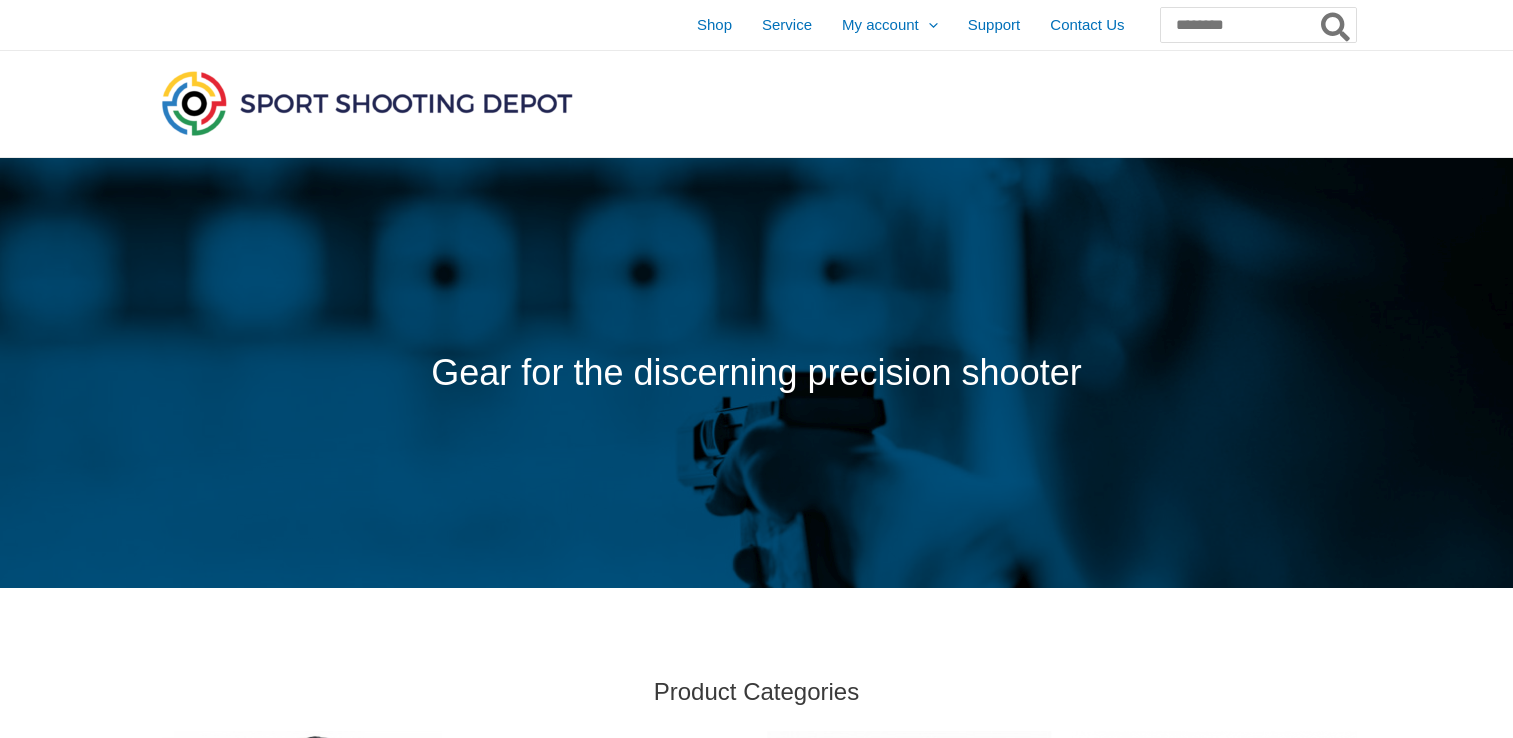 scroll, scrollTop: 0, scrollLeft: 0, axis: both 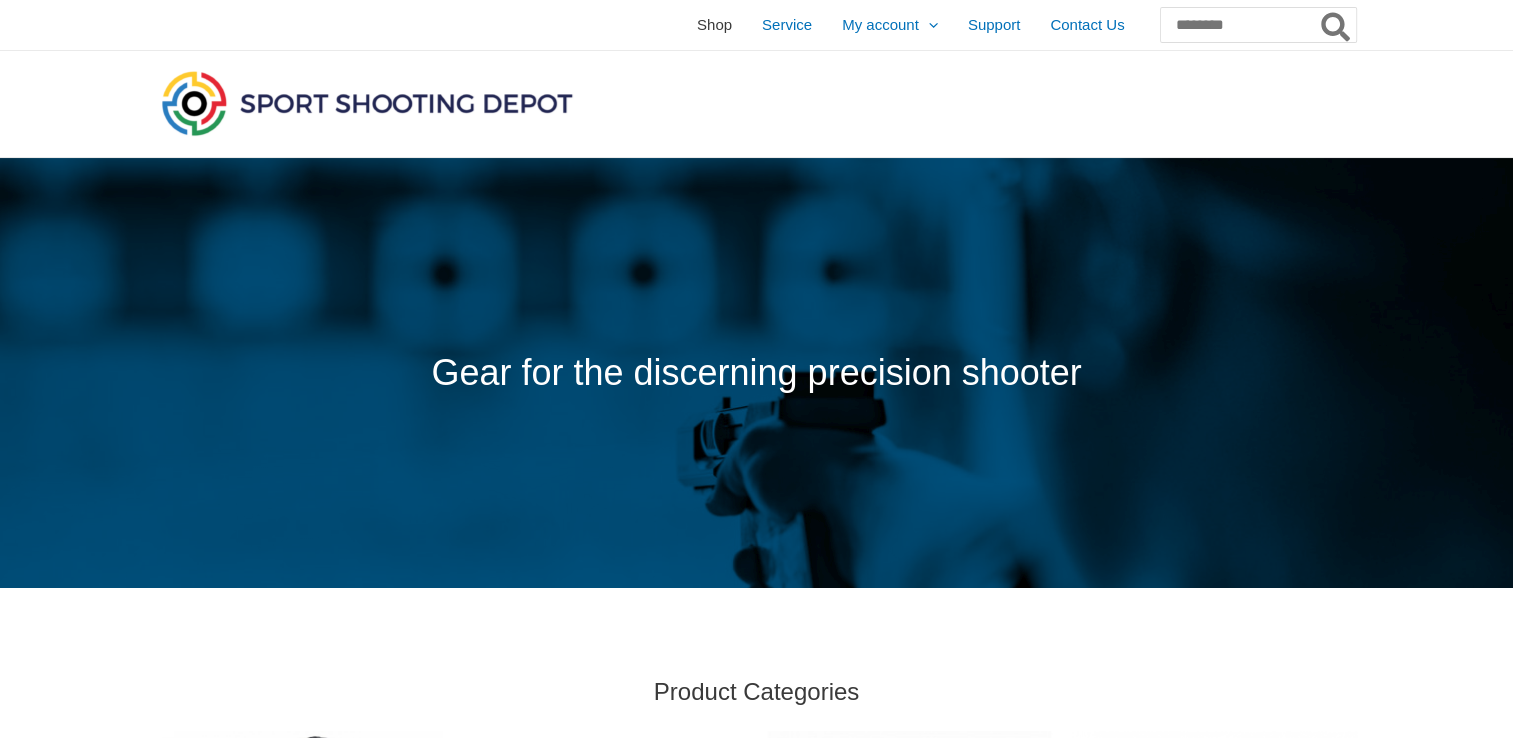 click on "Shop" at bounding box center (714, 25) 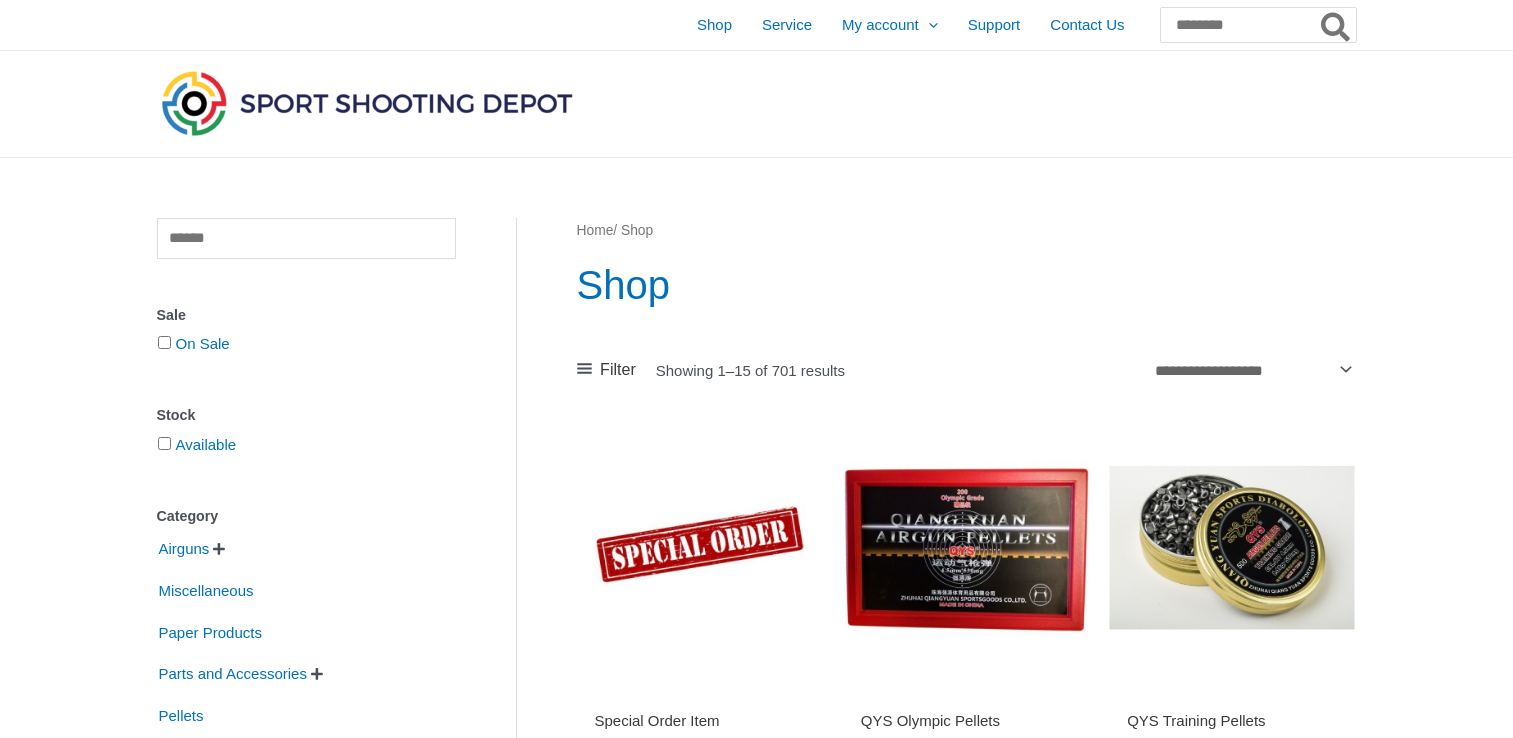 scroll, scrollTop: 0, scrollLeft: 0, axis: both 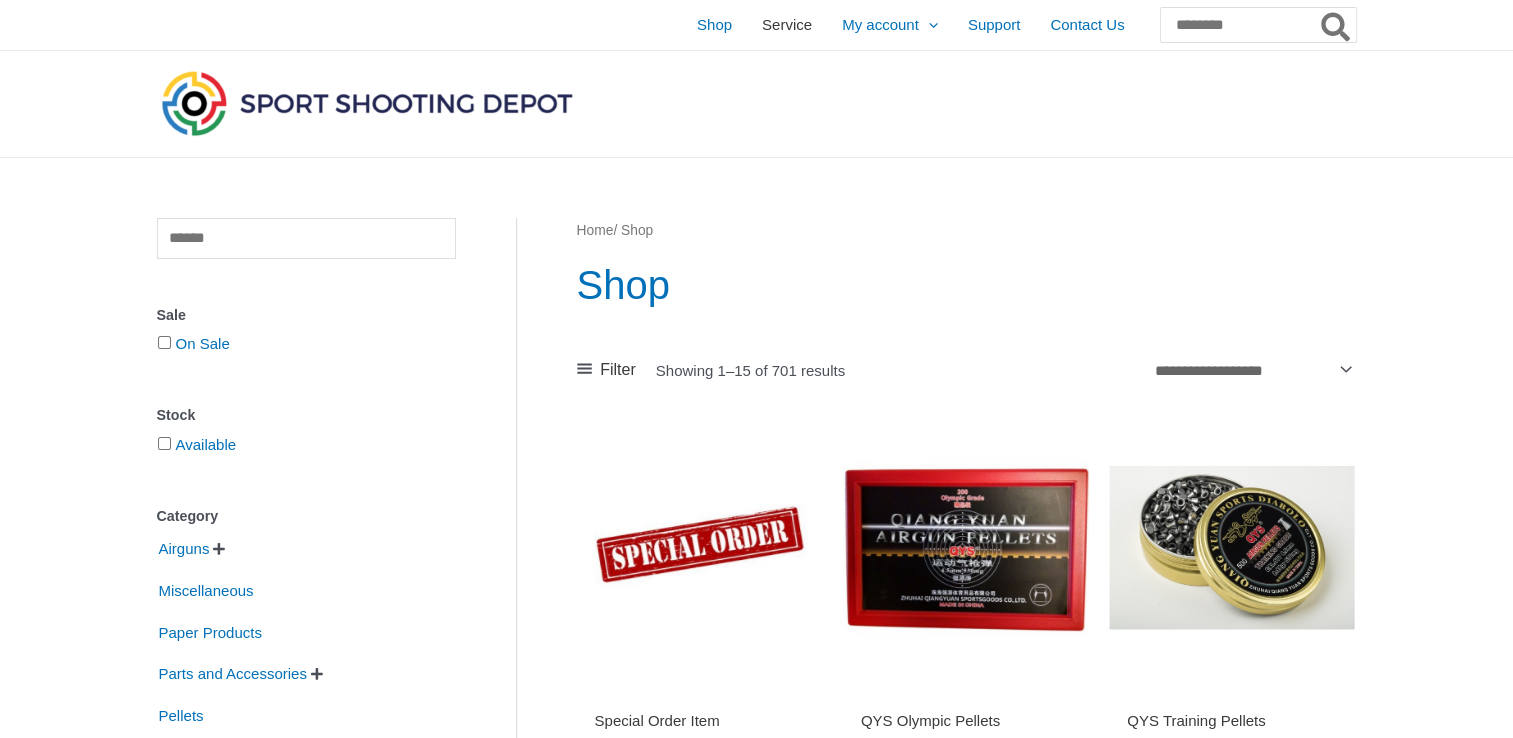 click on "Service" at bounding box center (787, 25) 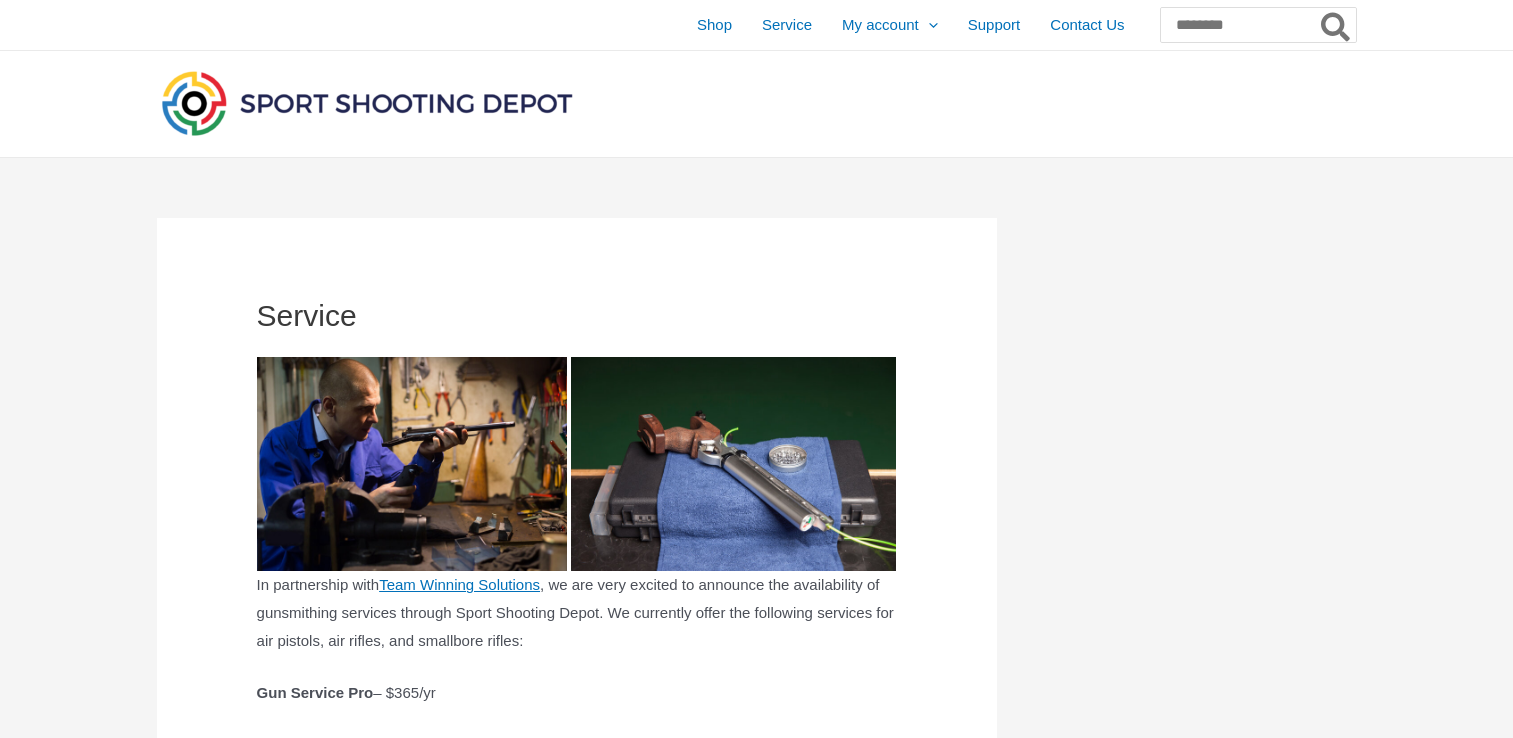 scroll, scrollTop: 0, scrollLeft: 0, axis: both 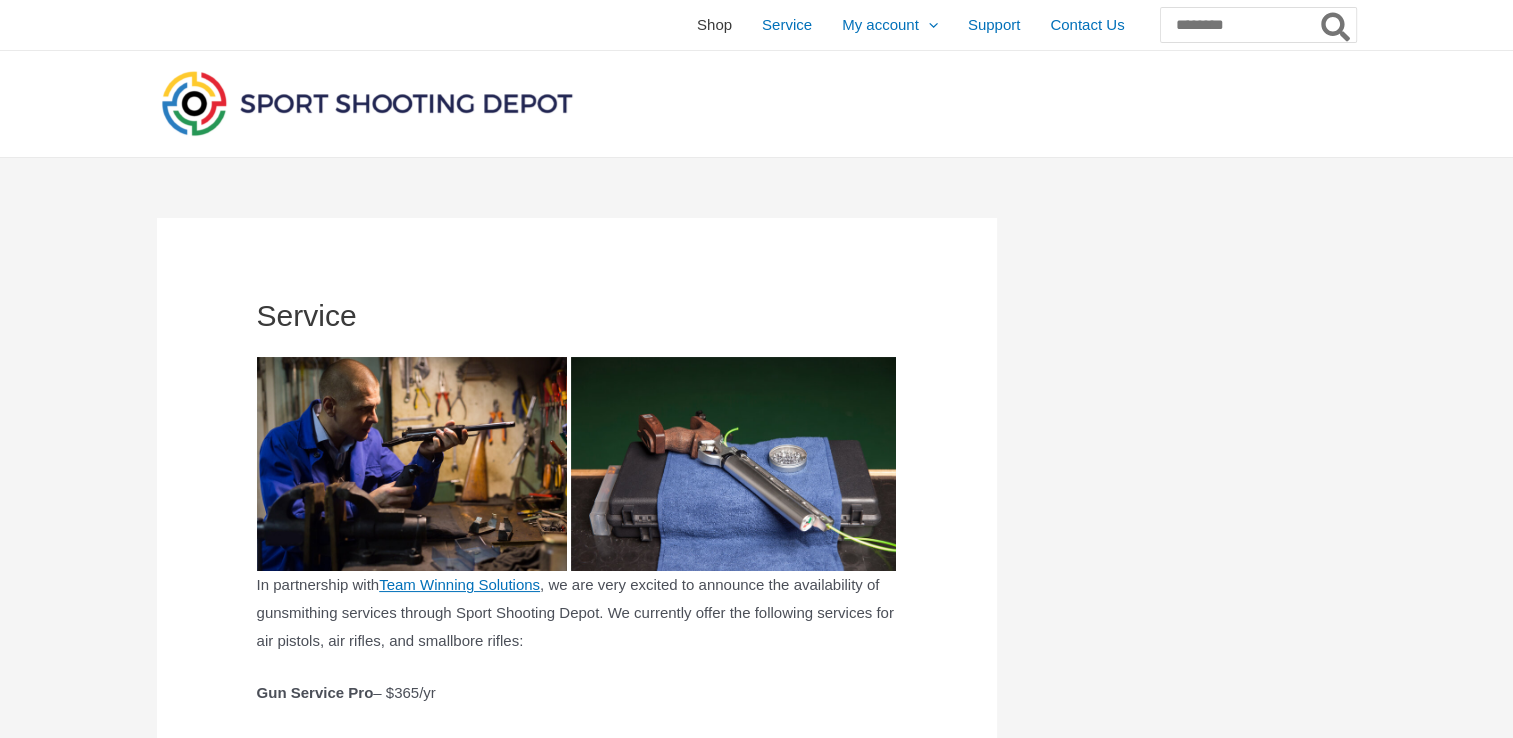 click on "Shop" at bounding box center (714, 25) 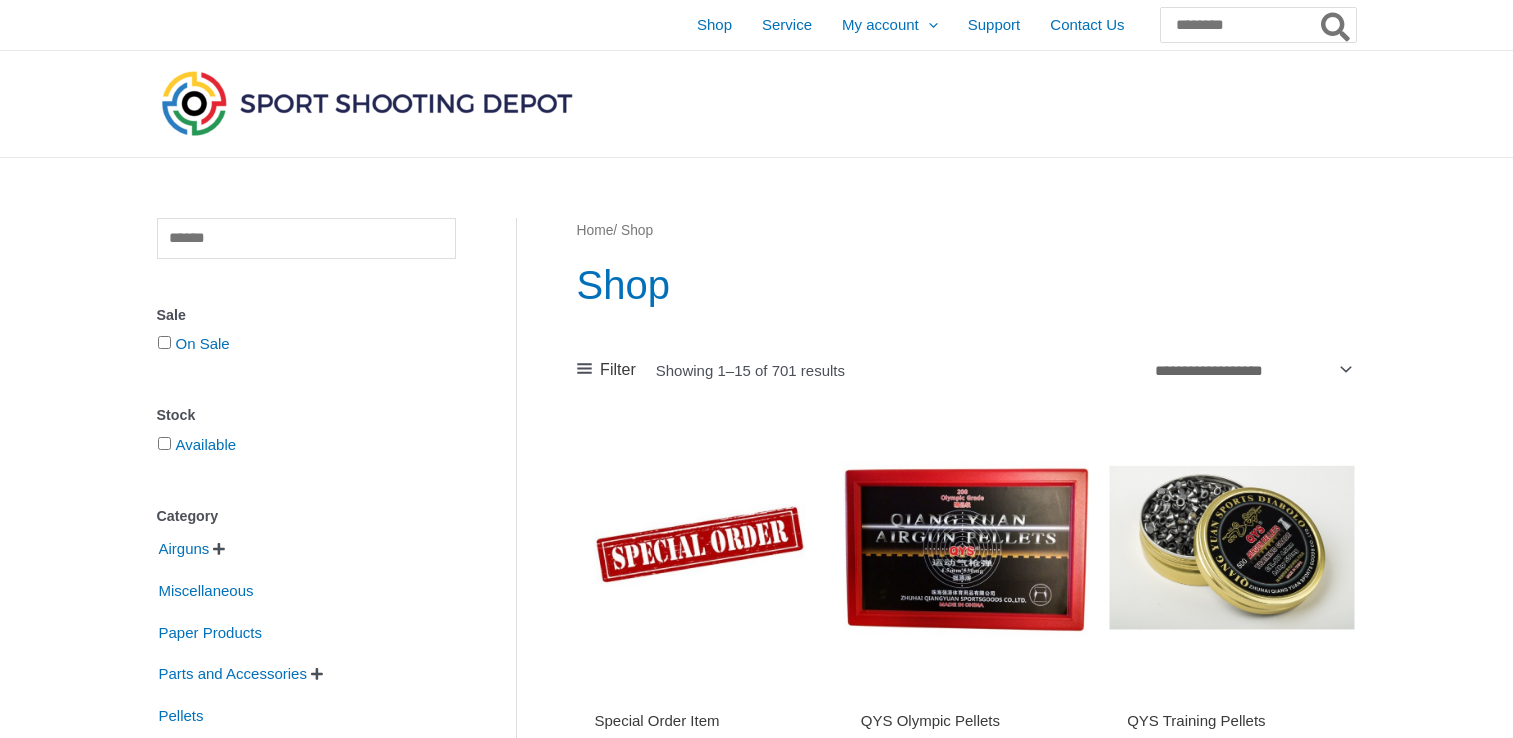 scroll, scrollTop: 0, scrollLeft: 0, axis: both 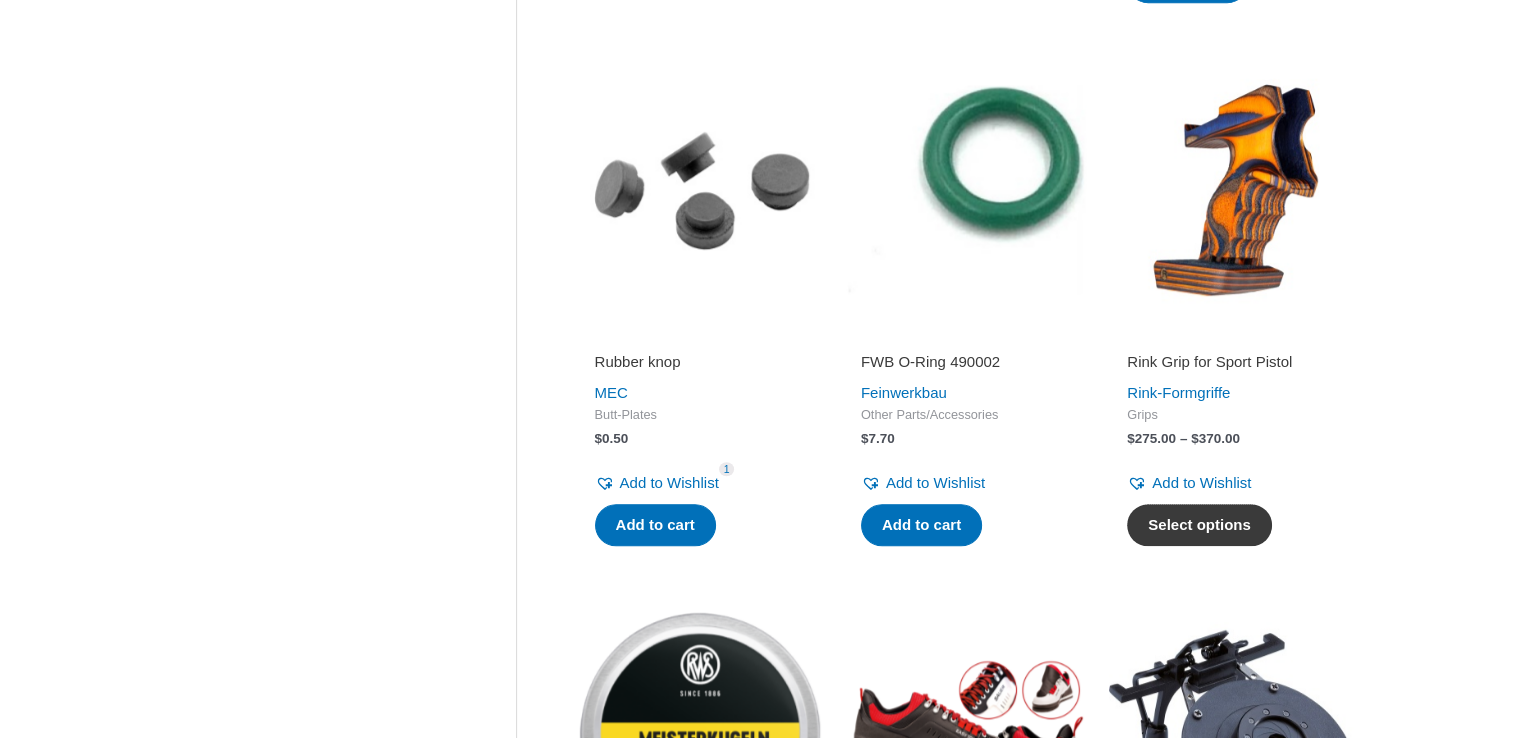 click on "Select options" at bounding box center (1199, 525) 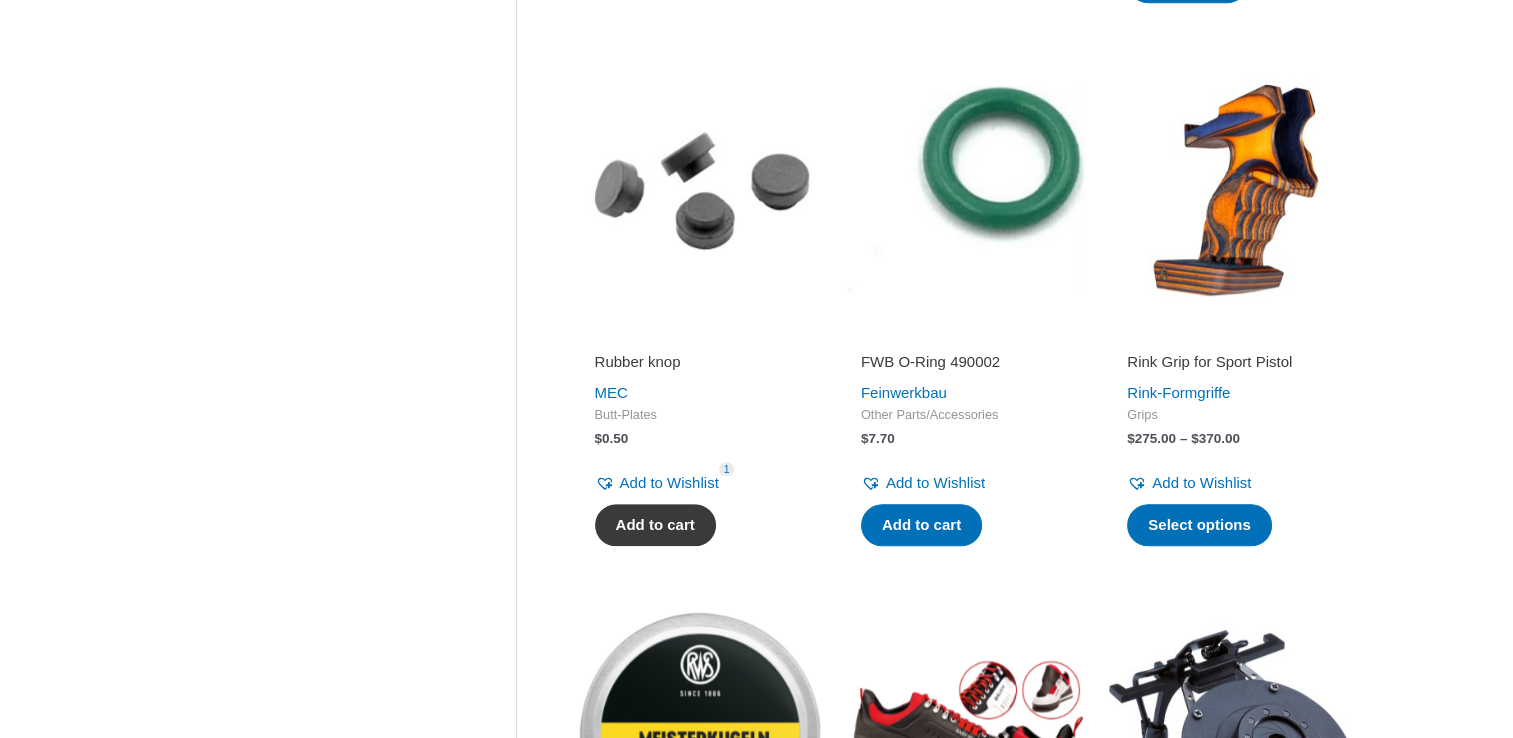 click on "Add to cart" at bounding box center [655, 525] 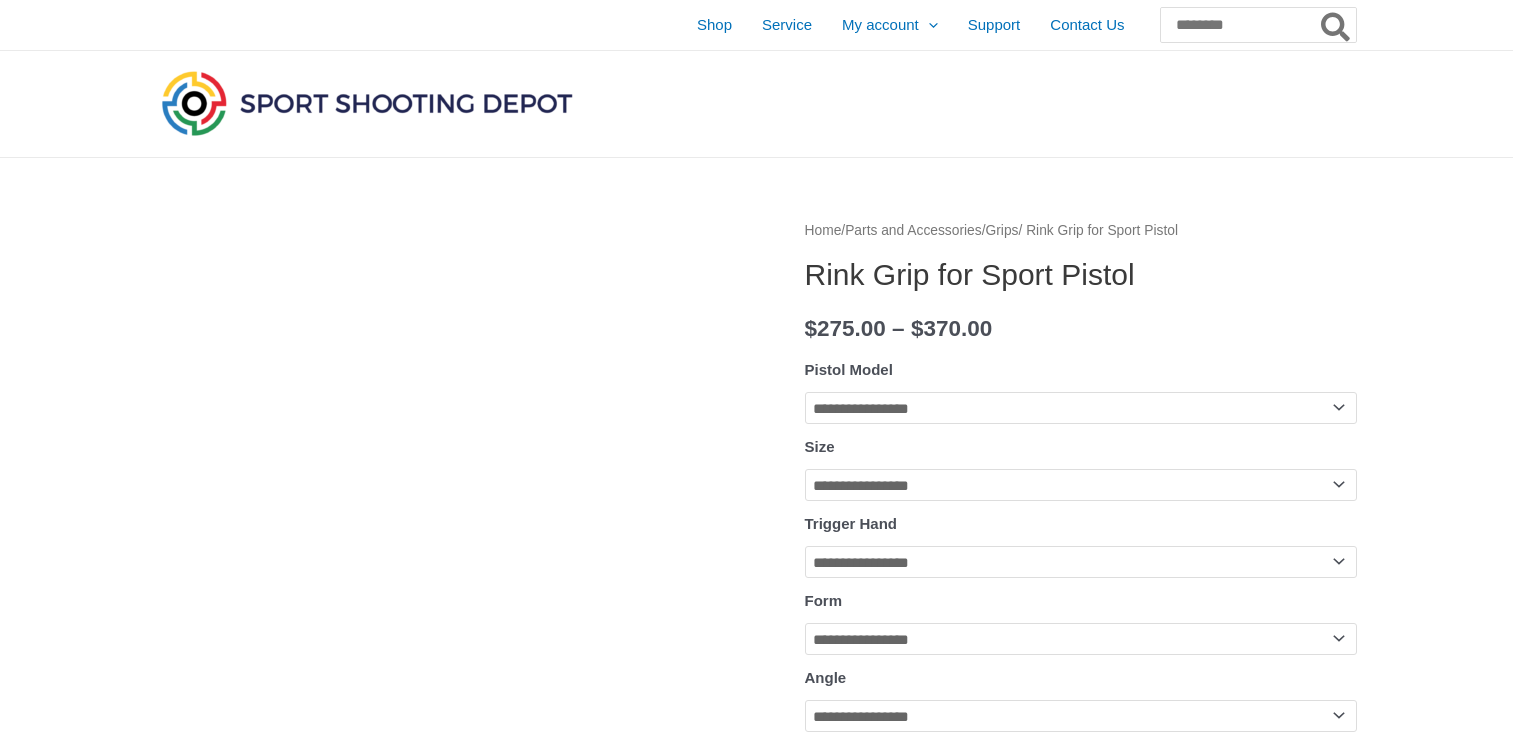 scroll, scrollTop: 0, scrollLeft: 0, axis: both 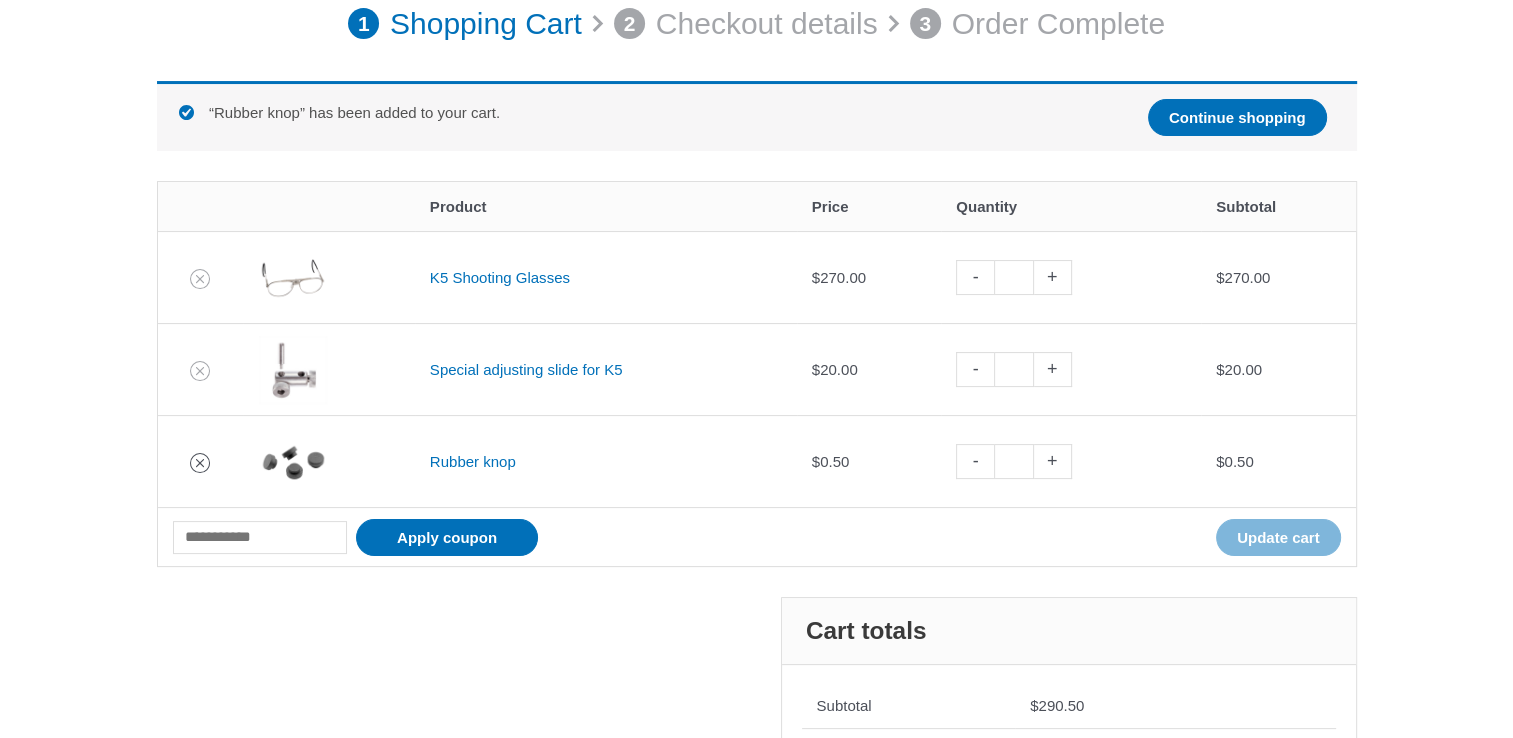 click 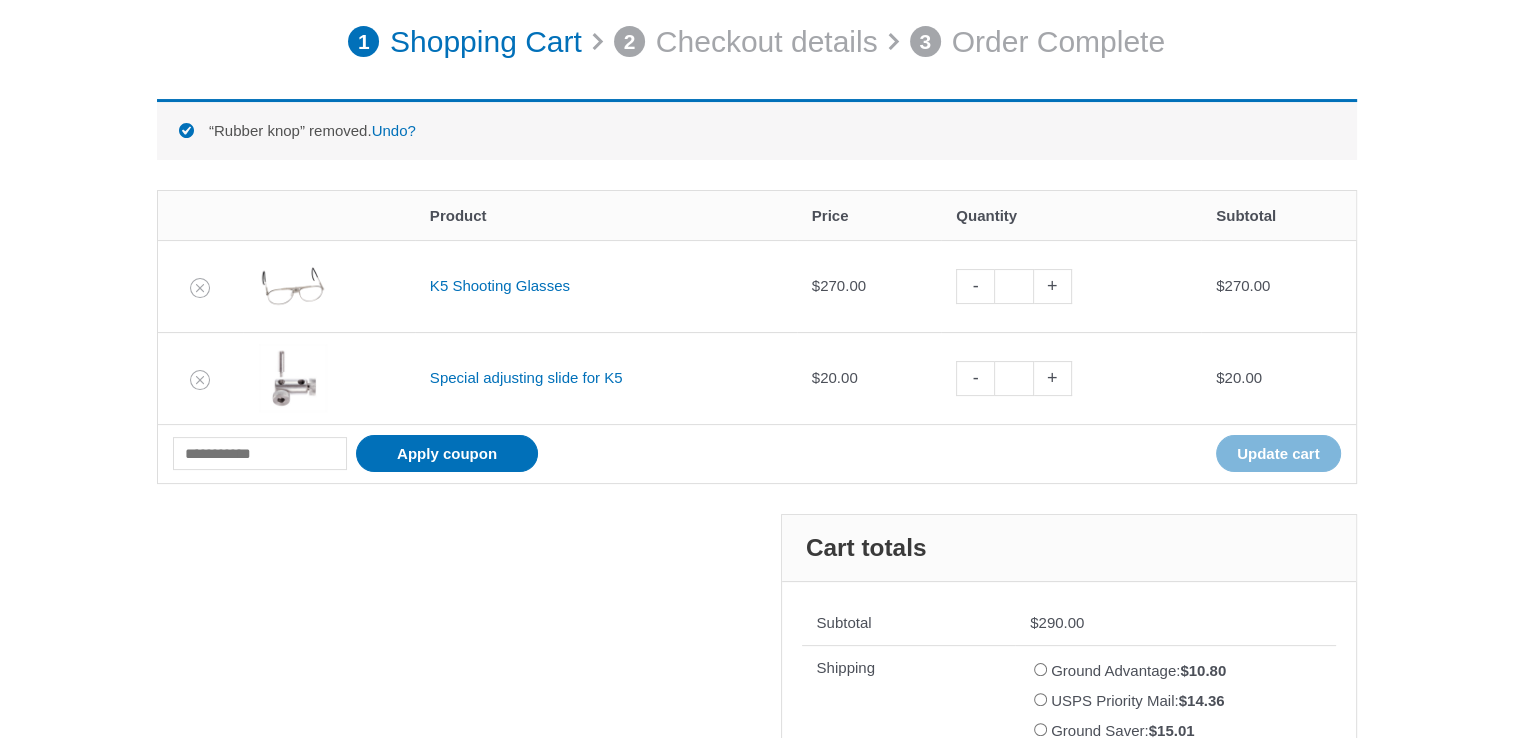 scroll, scrollTop: 277, scrollLeft: 0, axis: vertical 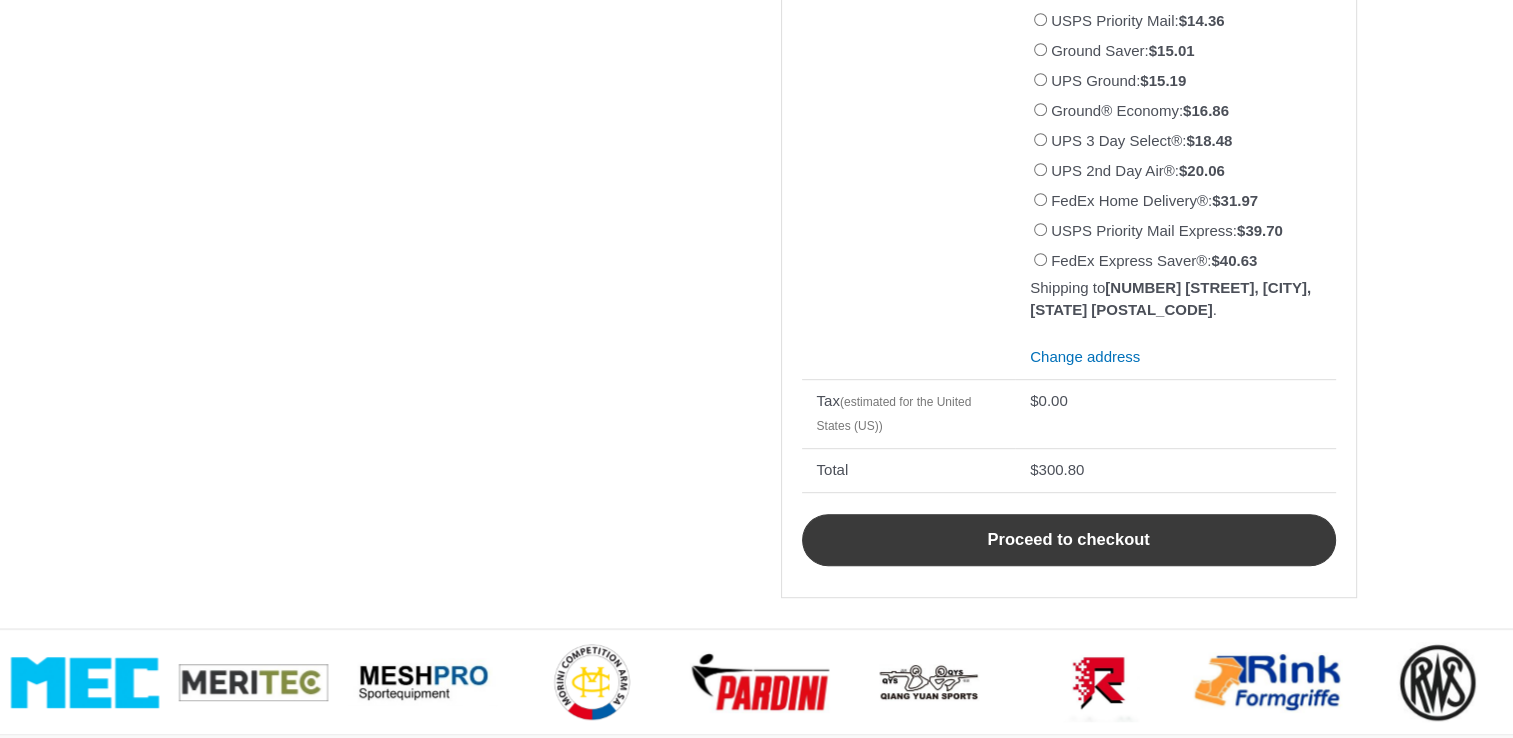 click on "Proceed to checkout" at bounding box center [1069, 540] 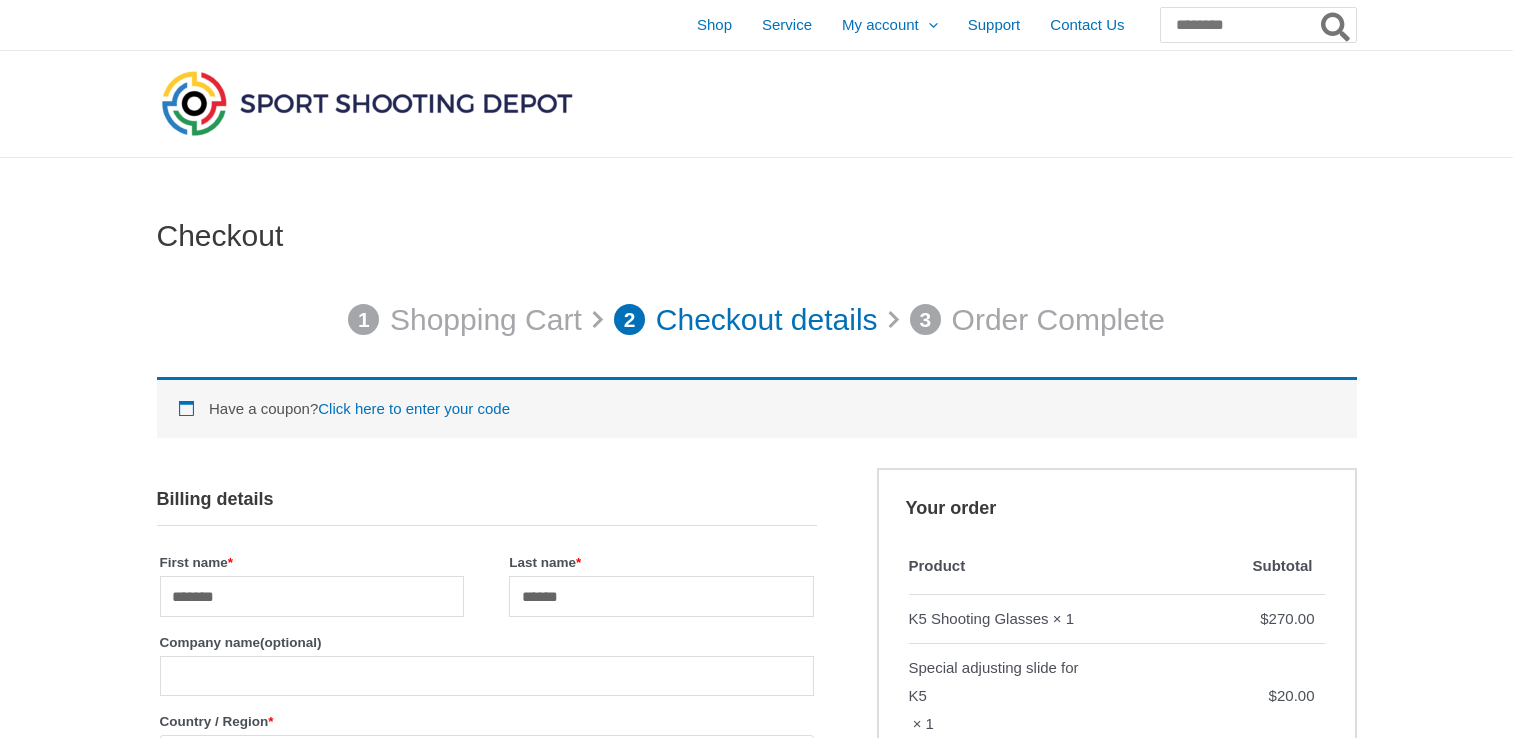 scroll, scrollTop: 0, scrollLeft: 0, axis: both 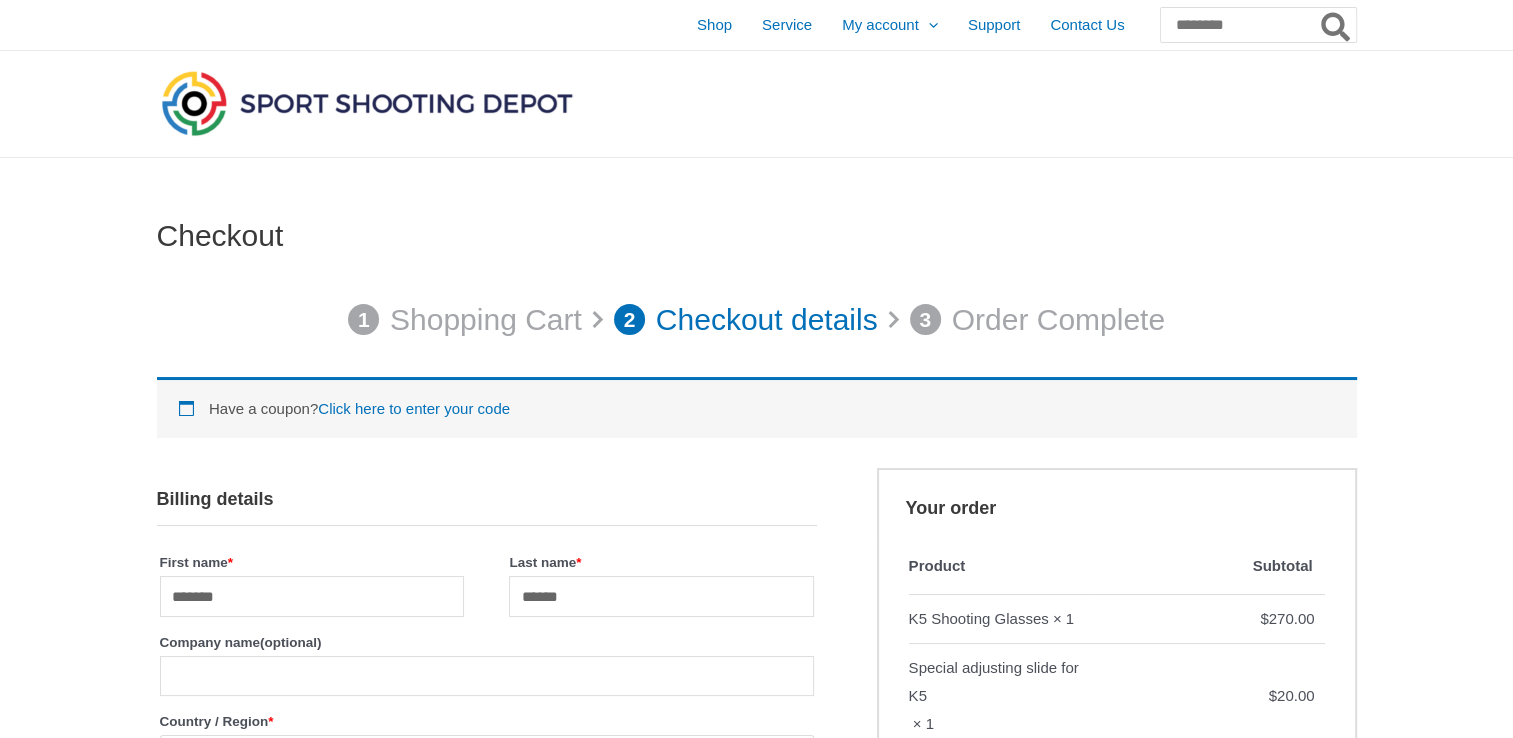select on "**" 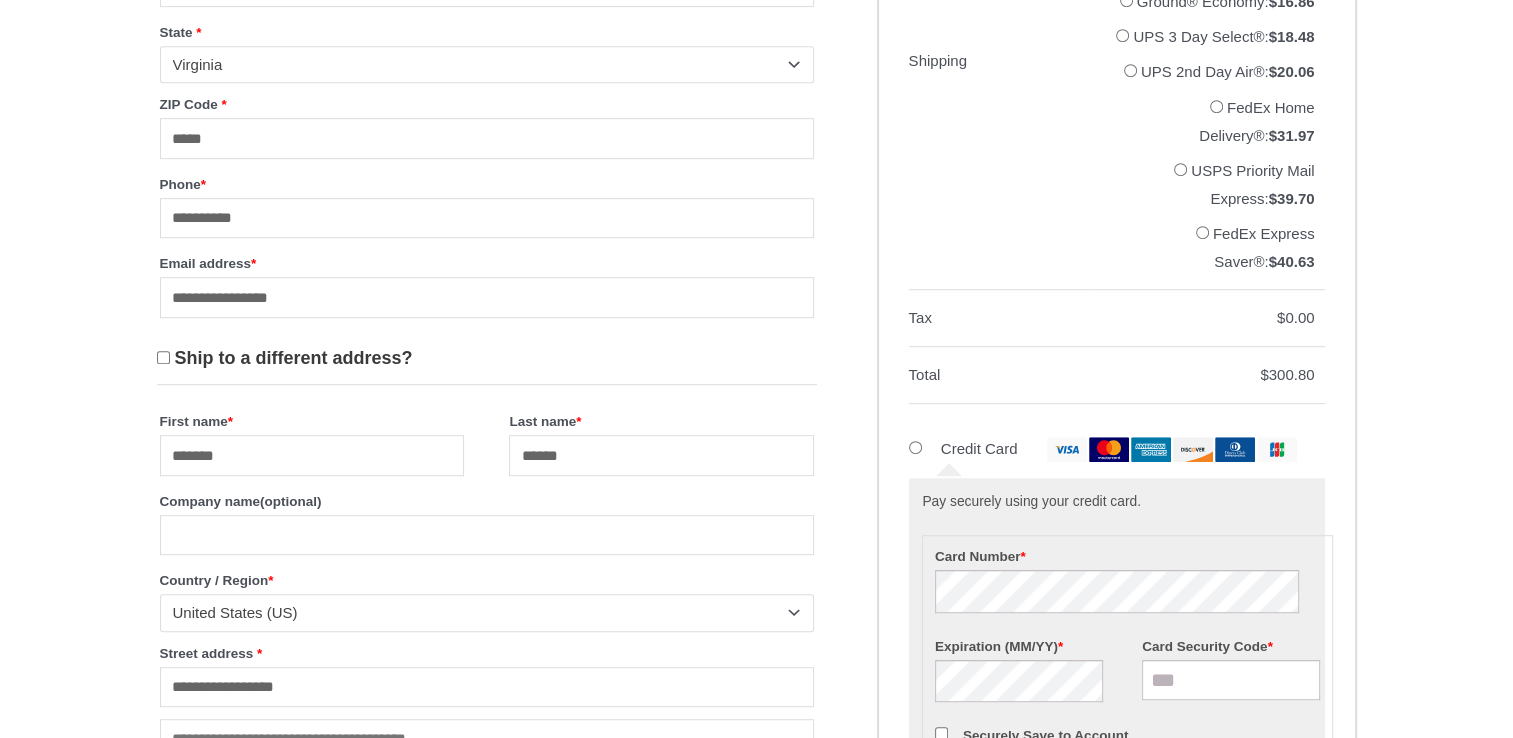 scroll, scrollTop: 976, scrollLeft: 0, axis: vertical 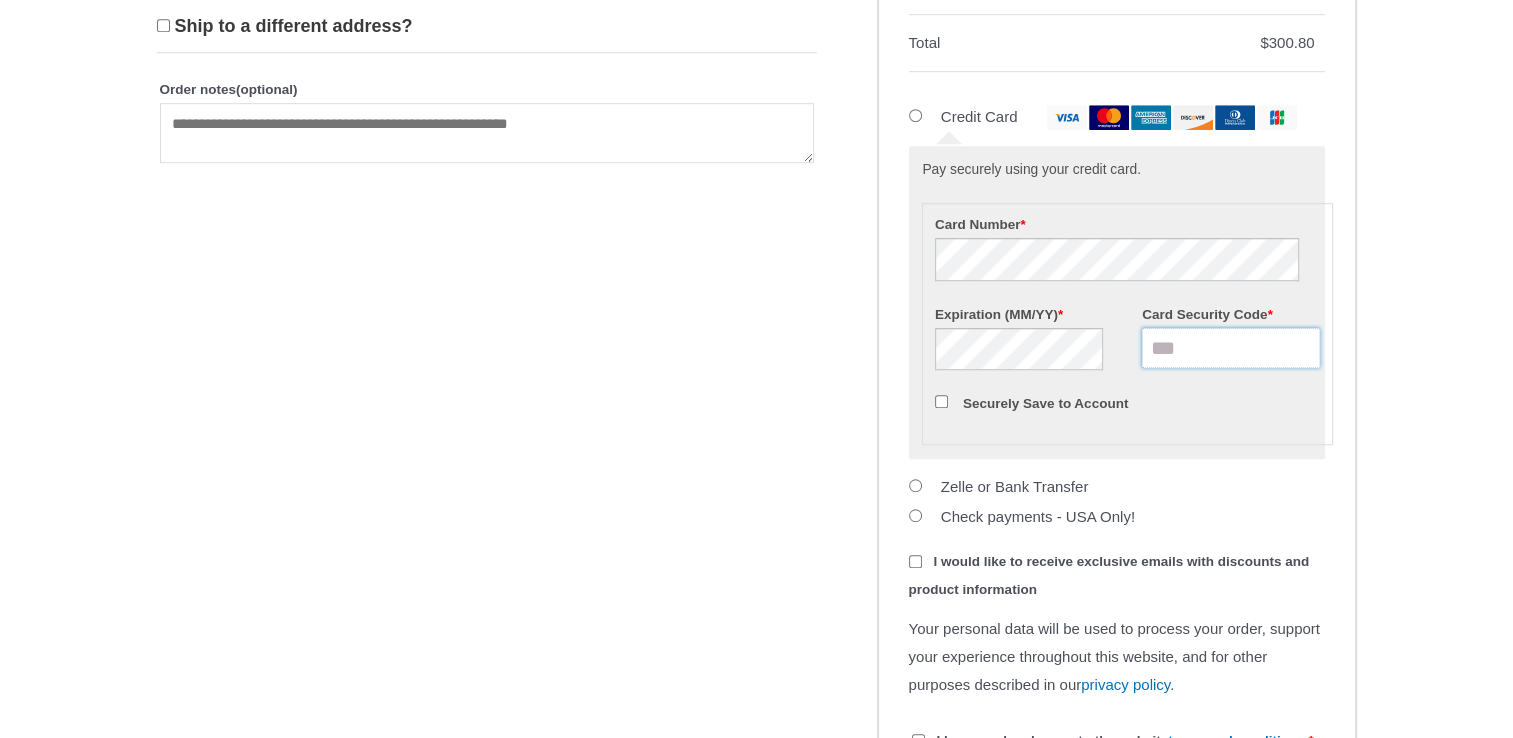 type on "***" 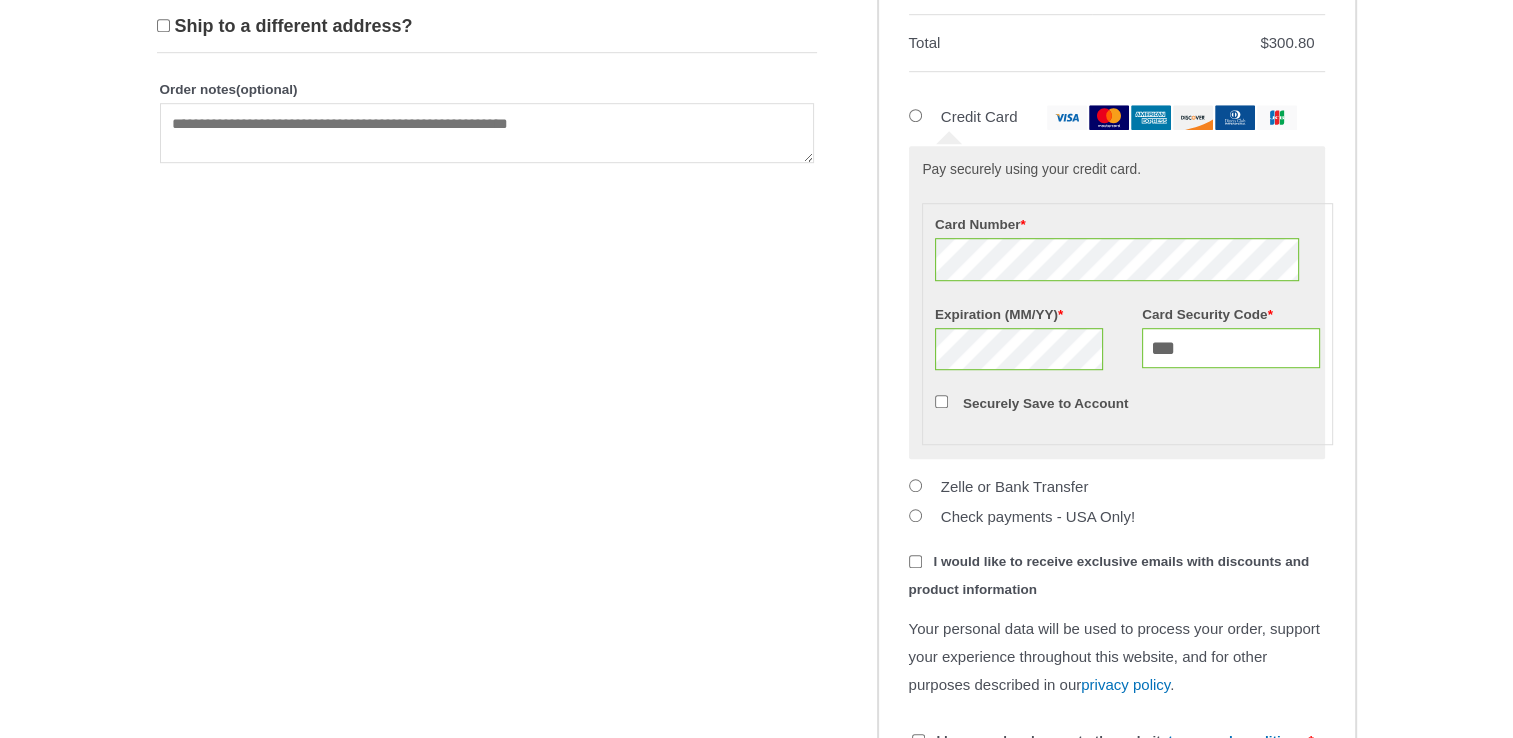 scroll, scrollTop: 388, scrollLeft: 0, axis: vertical 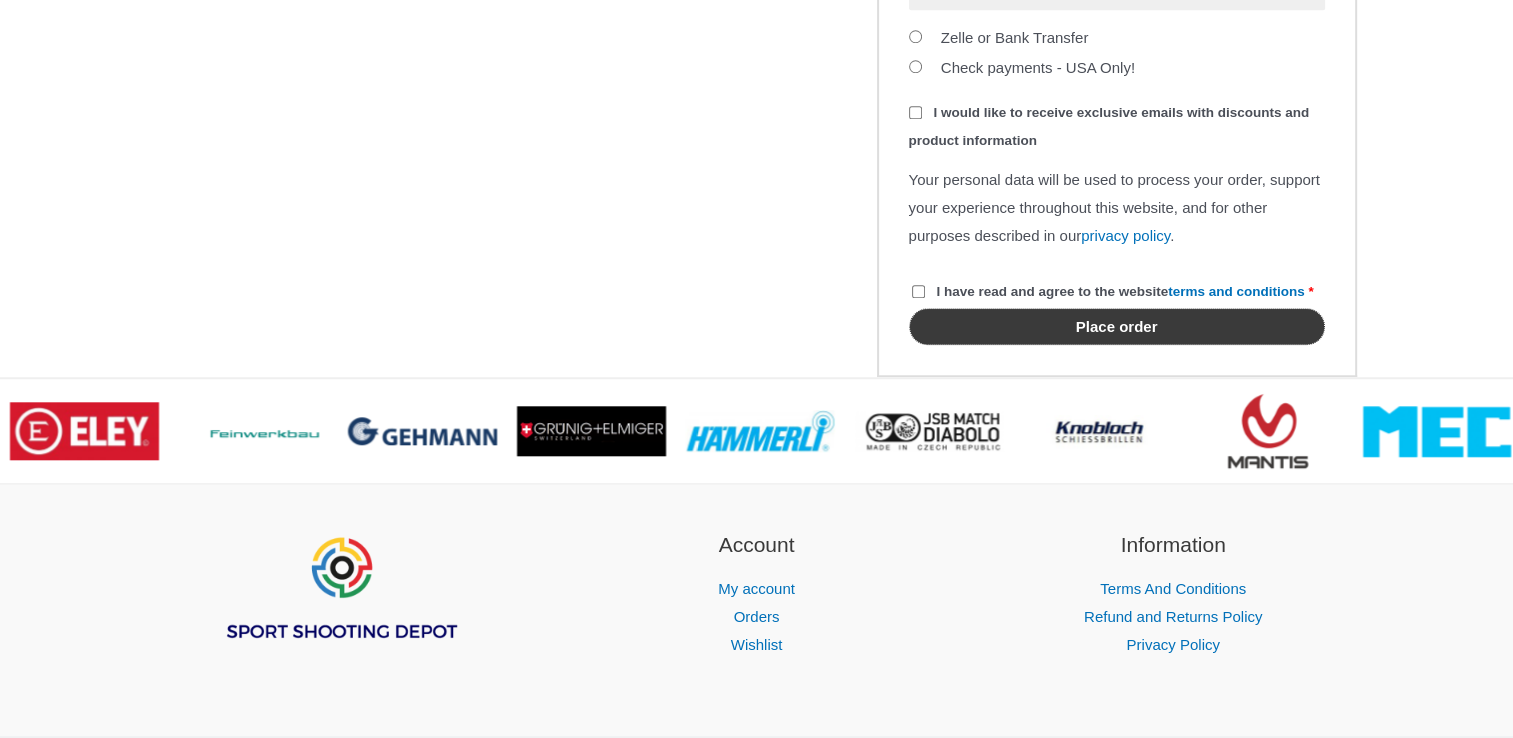 click on "Place order" at bounding box center (1117, 326) 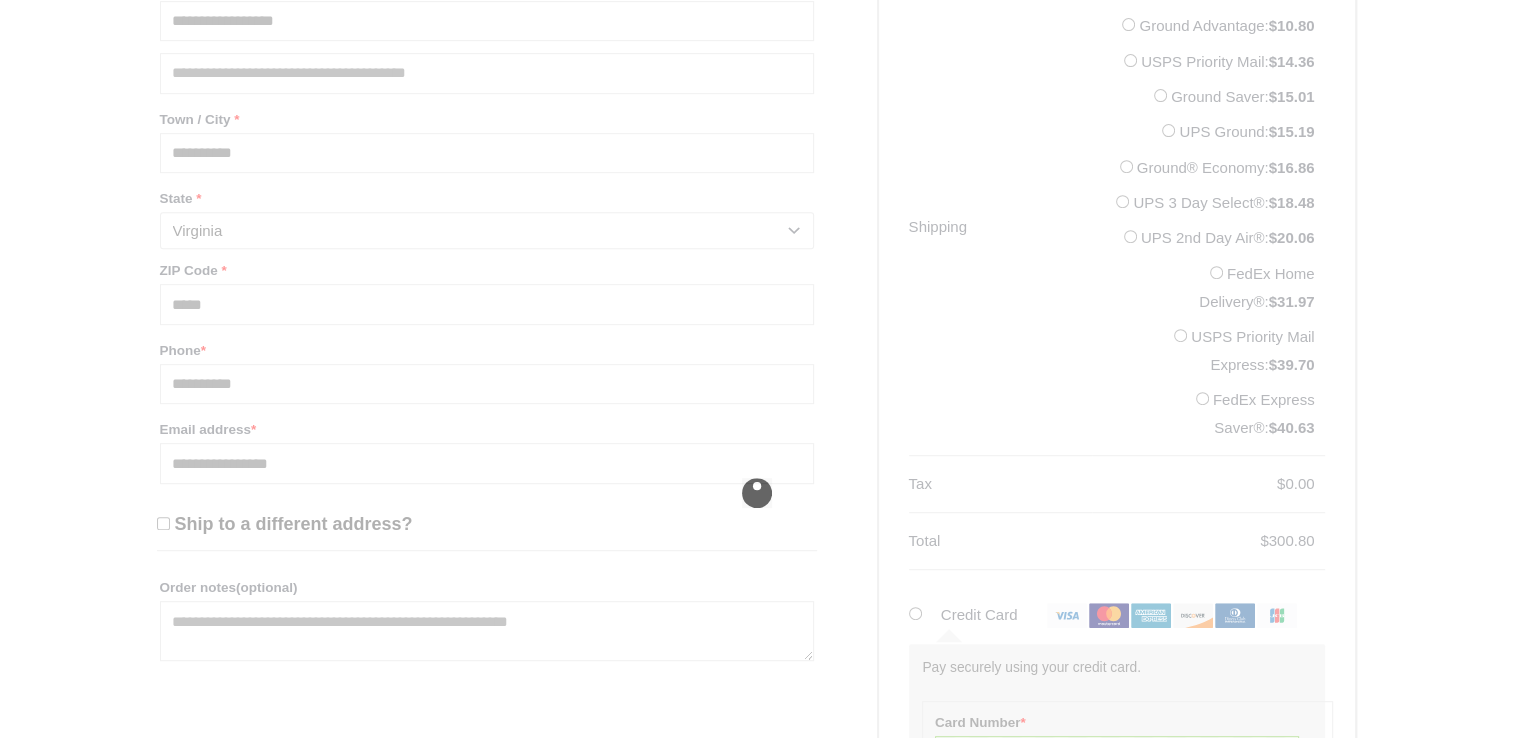scroll, scrollTop: 804, scrollLeft: 0, axis: vertical 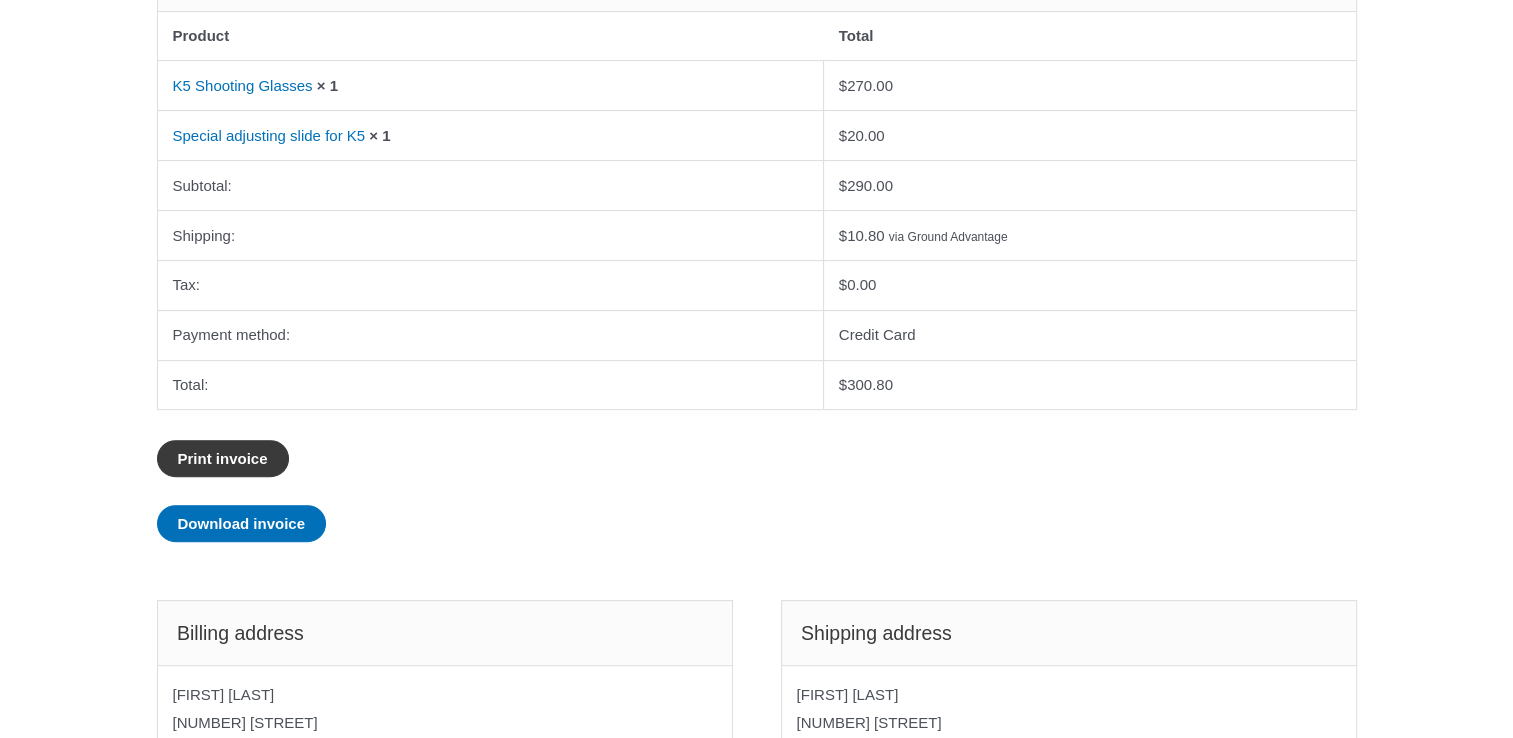 click on "Print invoice" at bounding box center (223, 458) 